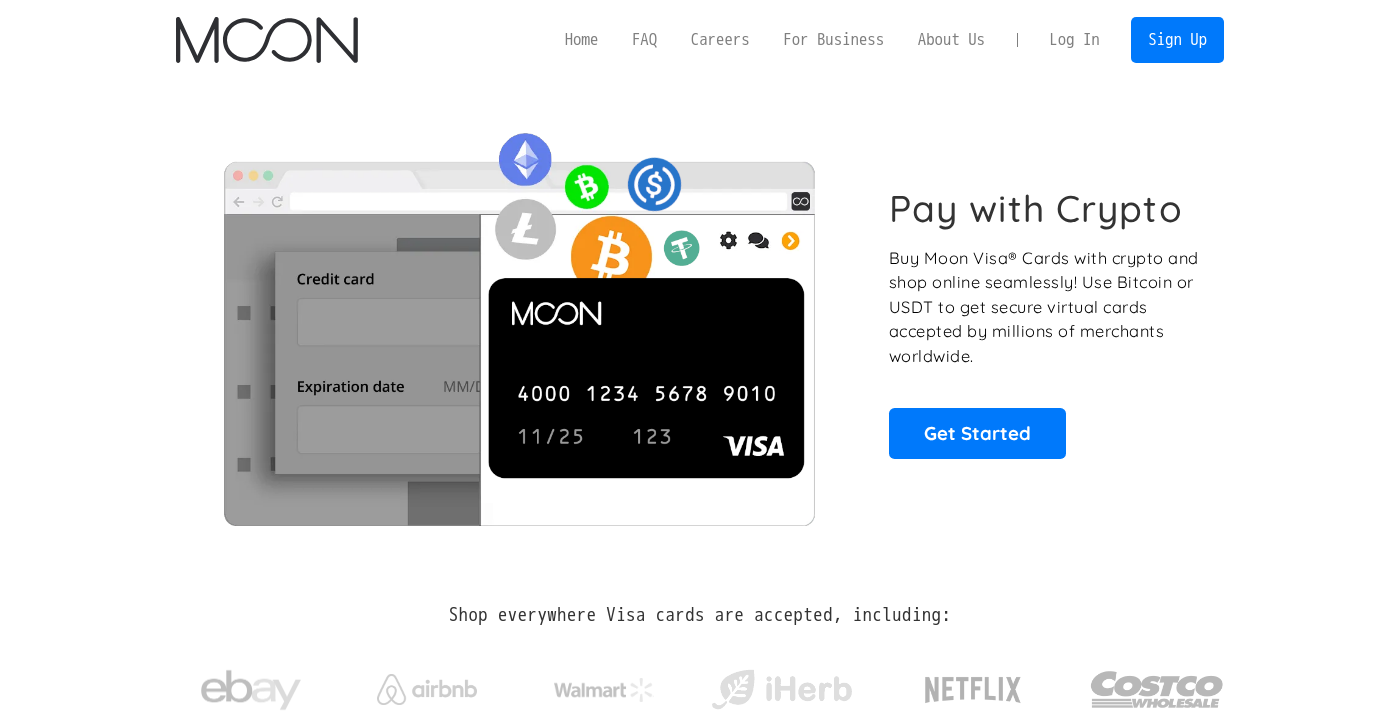 scroll, scrollTop: 0, scrollLeft: 0, axis: both 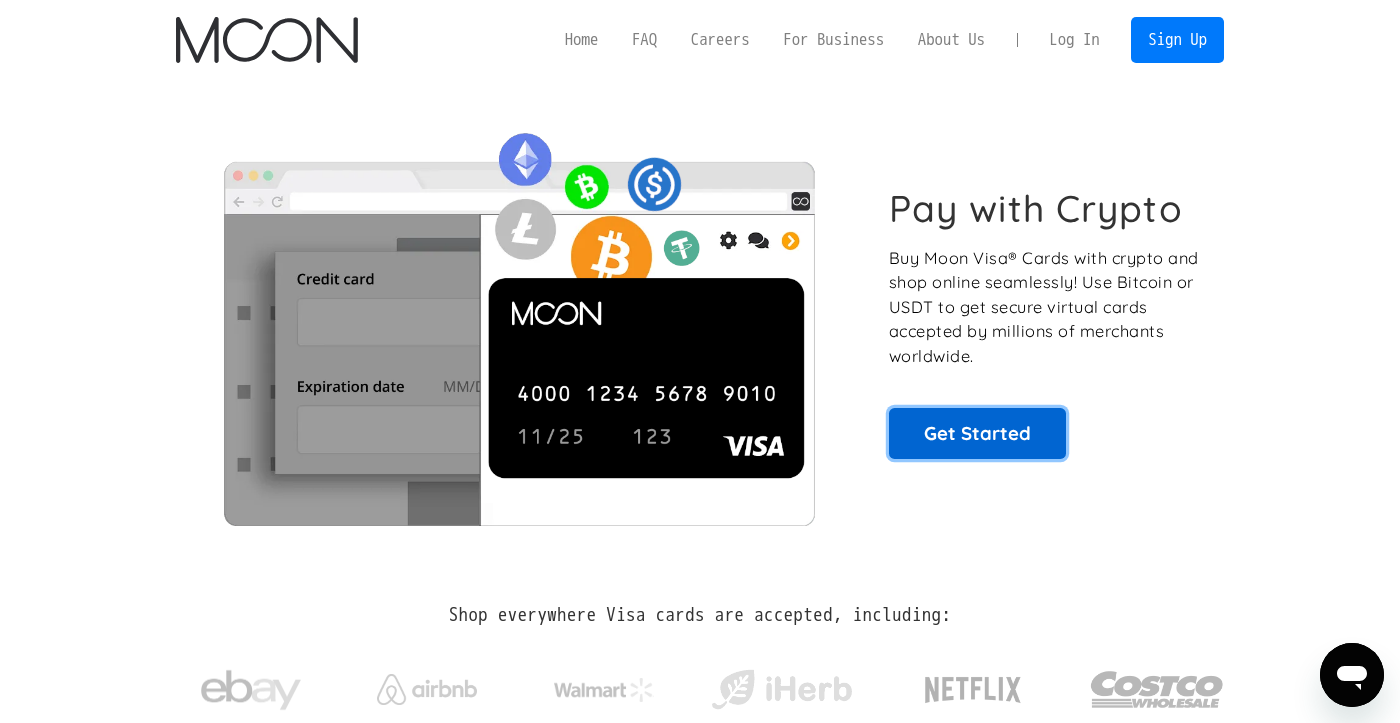 click on "Get Started" at bounding box center [977, 433] 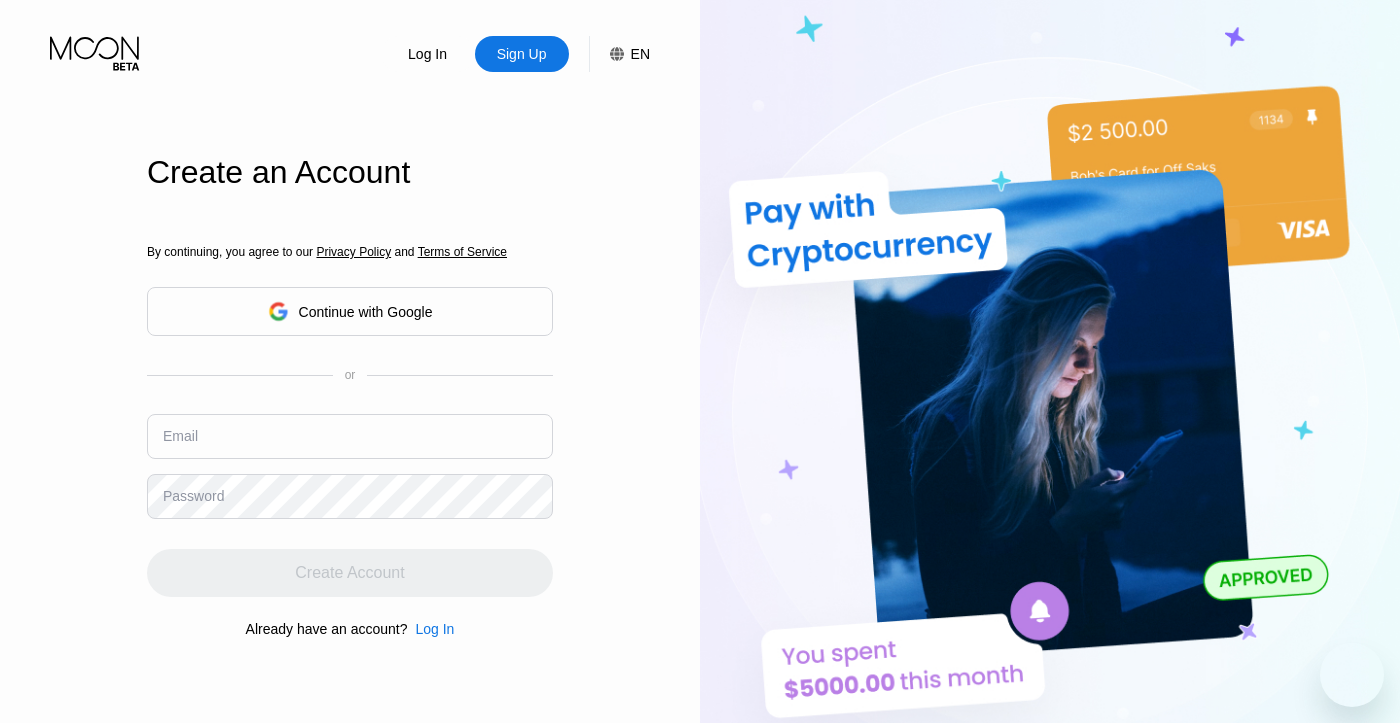 scroll, scrollTop: 0, scrollLeft: 0, axis: both 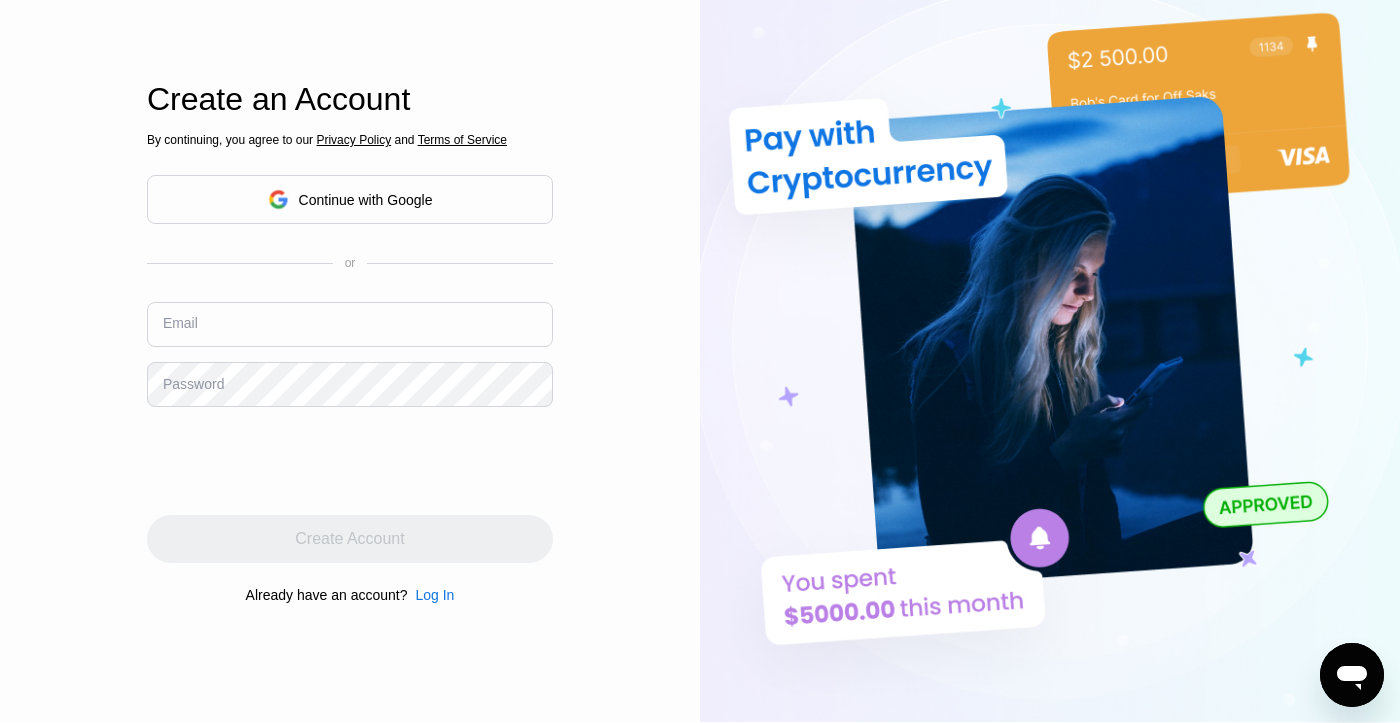 click at bounding box center (350, 324) 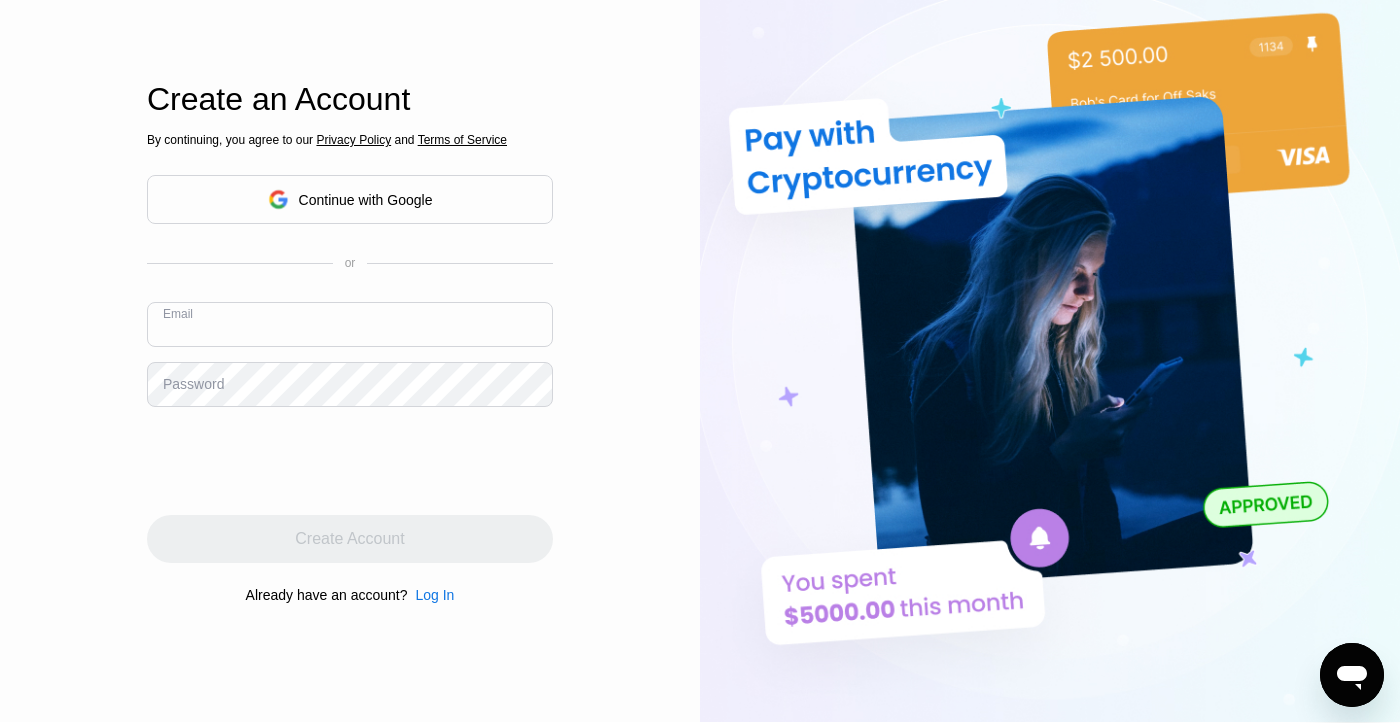 type on "в" 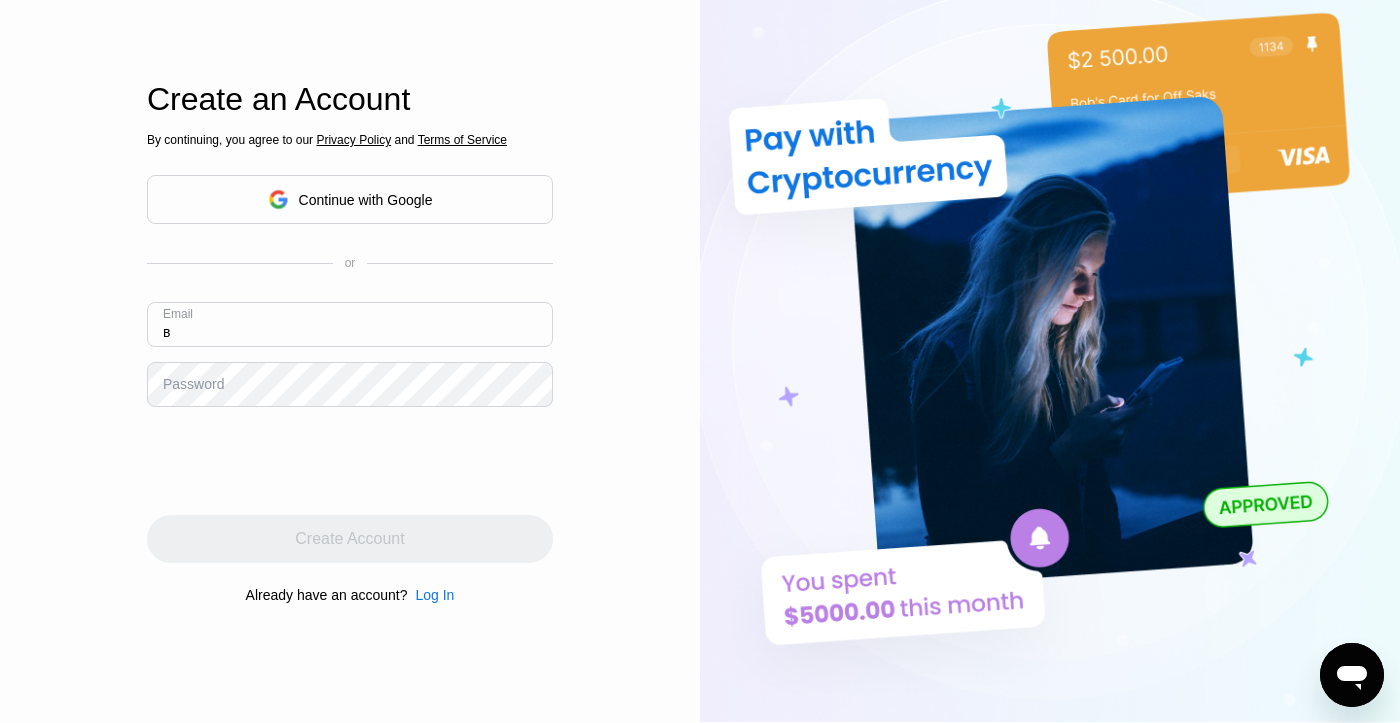 type 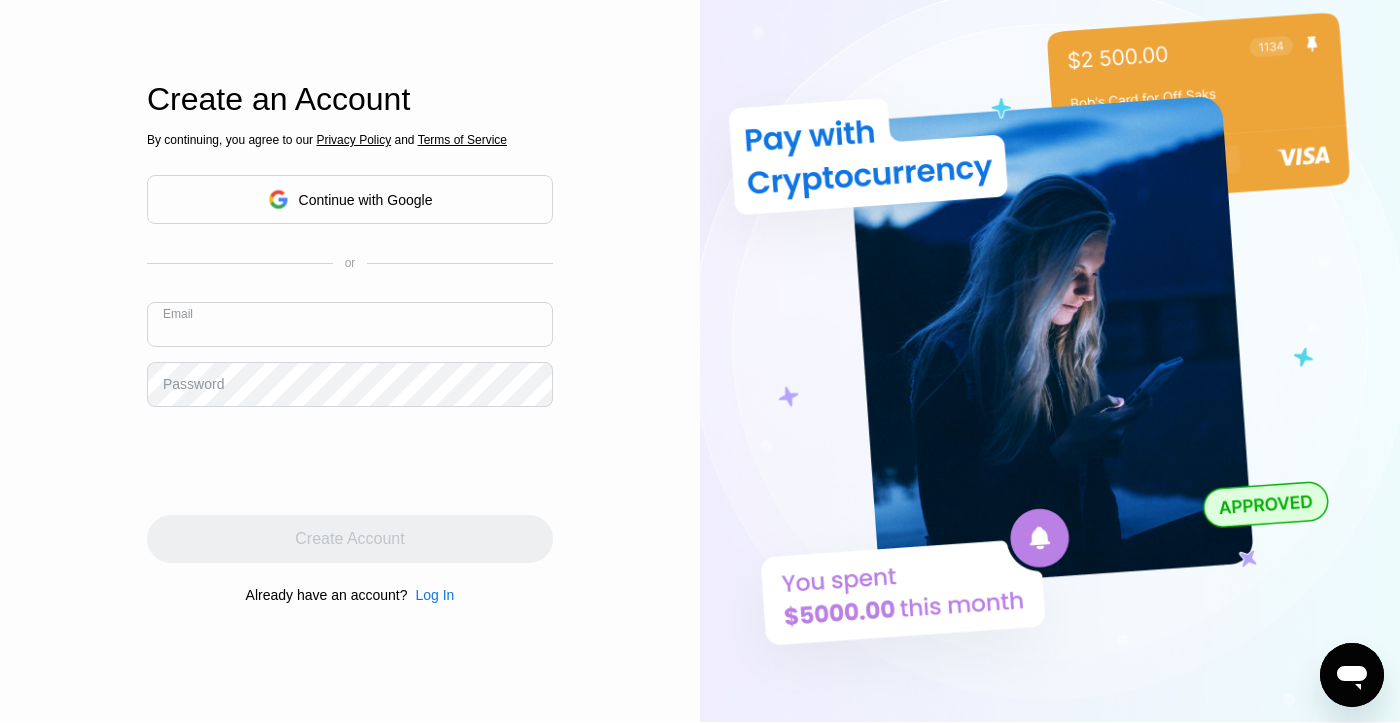 click on "By continuing, you agree to our   Privacy Policy   and   Terms of Service Continue with Google or Email Password Create Account Already have an account? Log In" at bounding box center (350, 368) 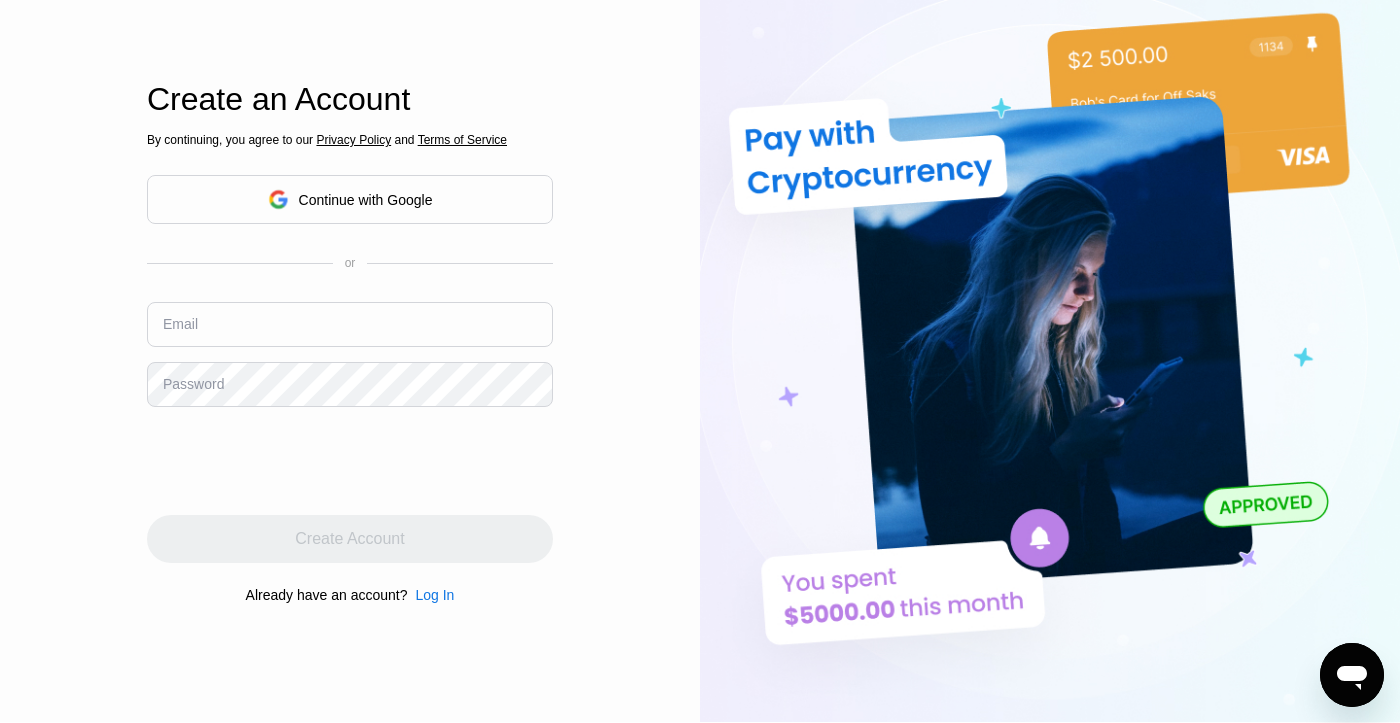 click on "Continue with Google" at bounding box center (350, 199) 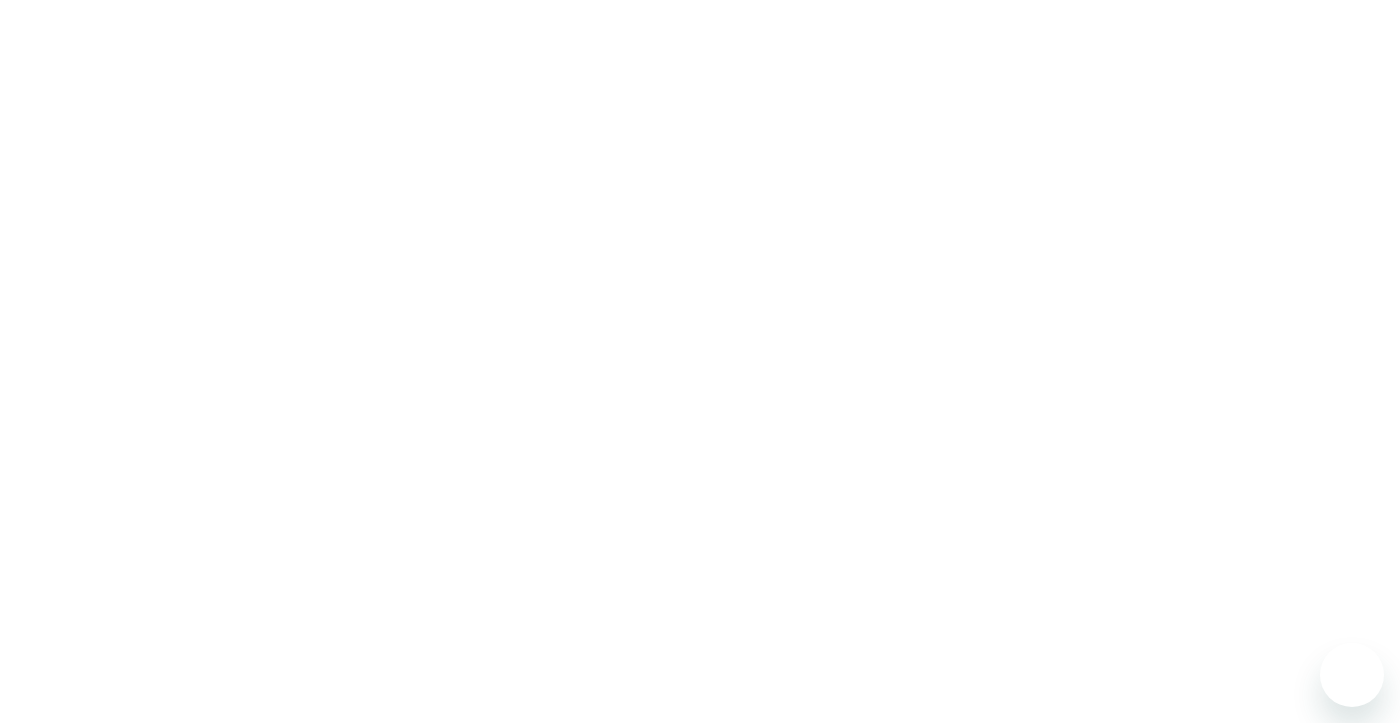 scroll, scrollTop: 0, scrollLeft: 0, axis: both 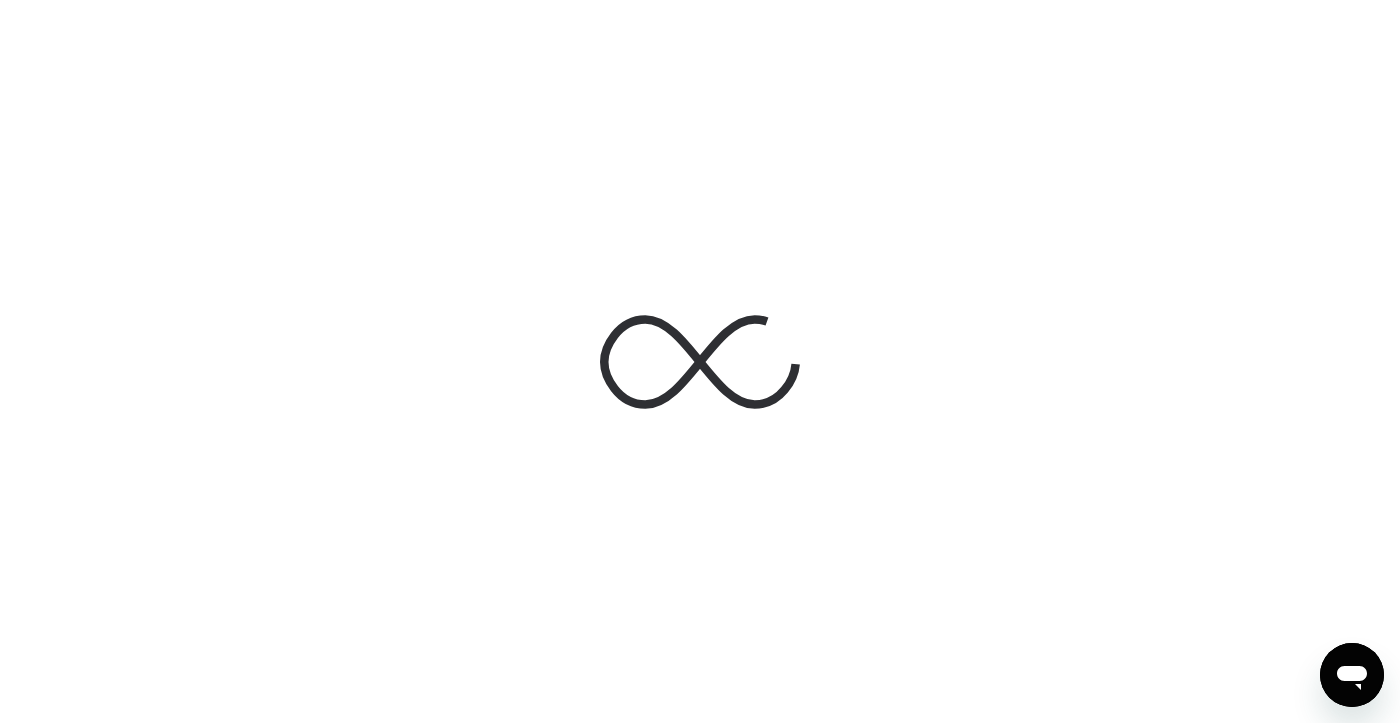 click 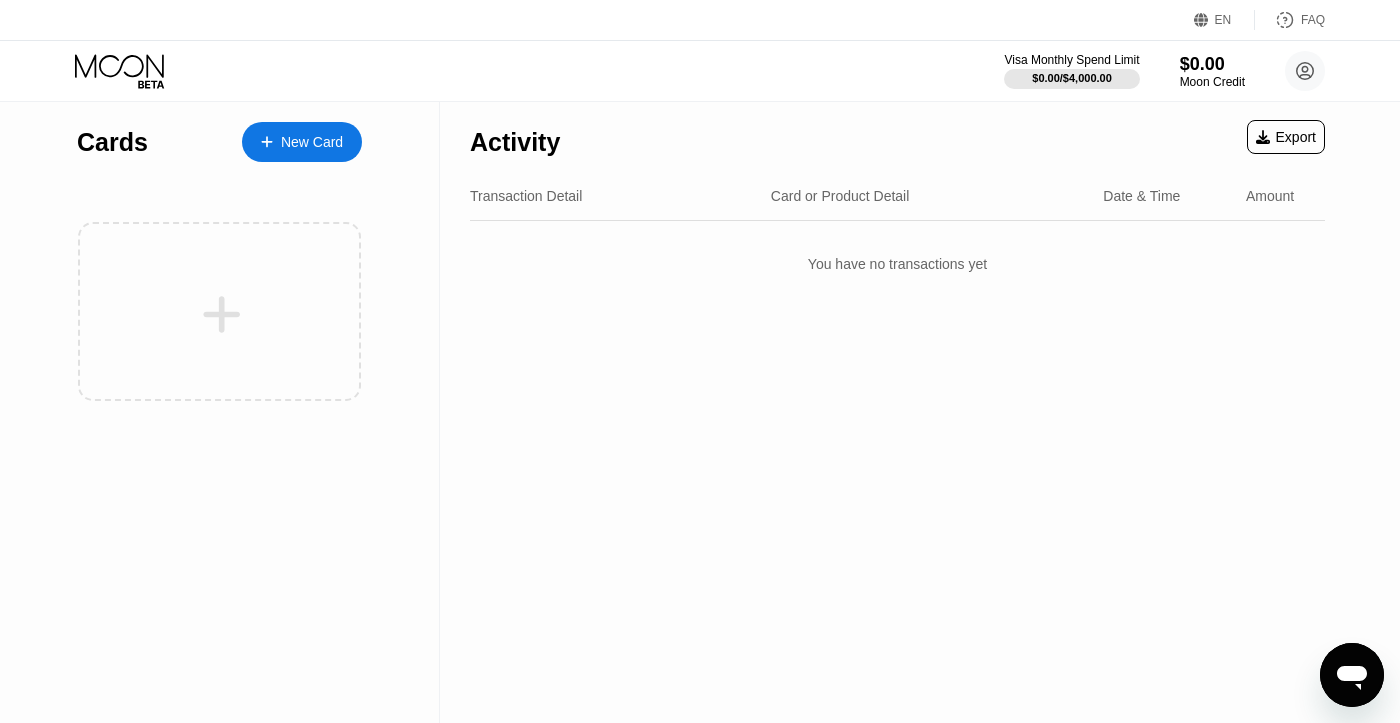 click on "EN" at bounding box center (1204, 20) 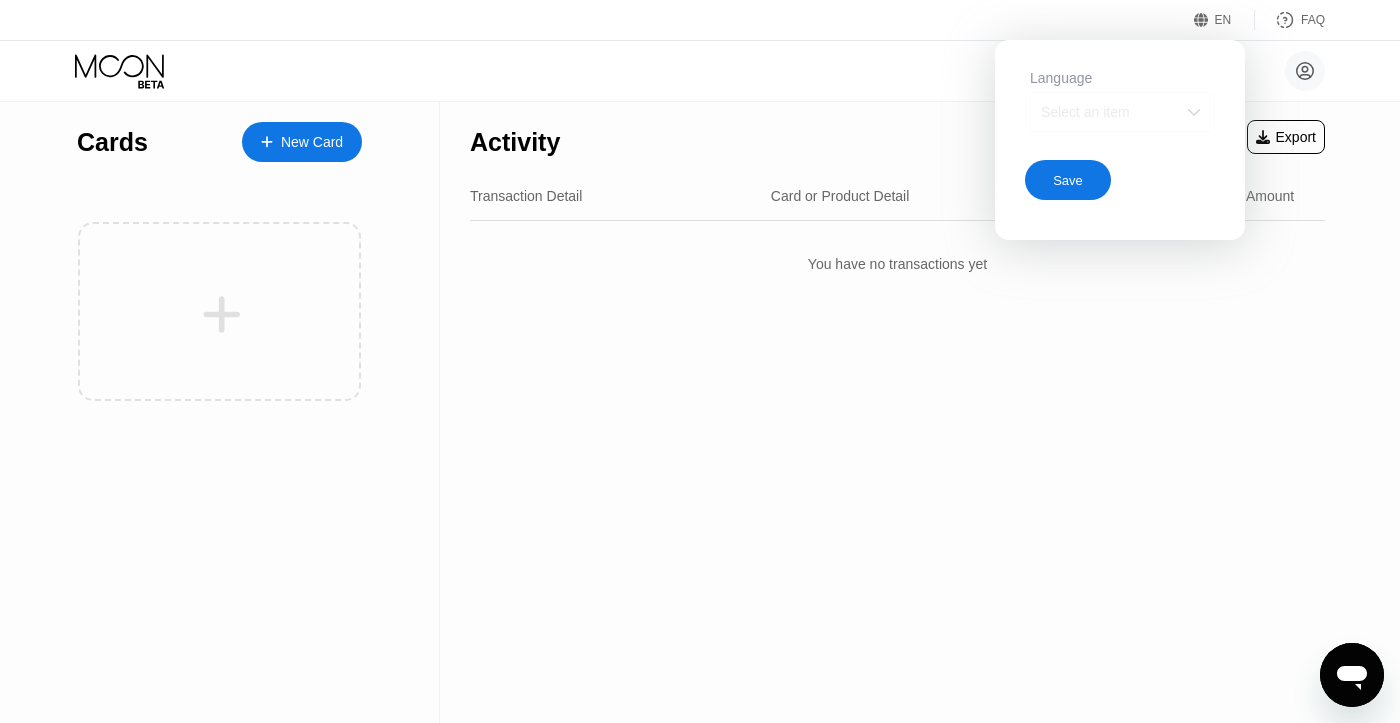 click on "Select an item" at bounding box center [1120, 112] 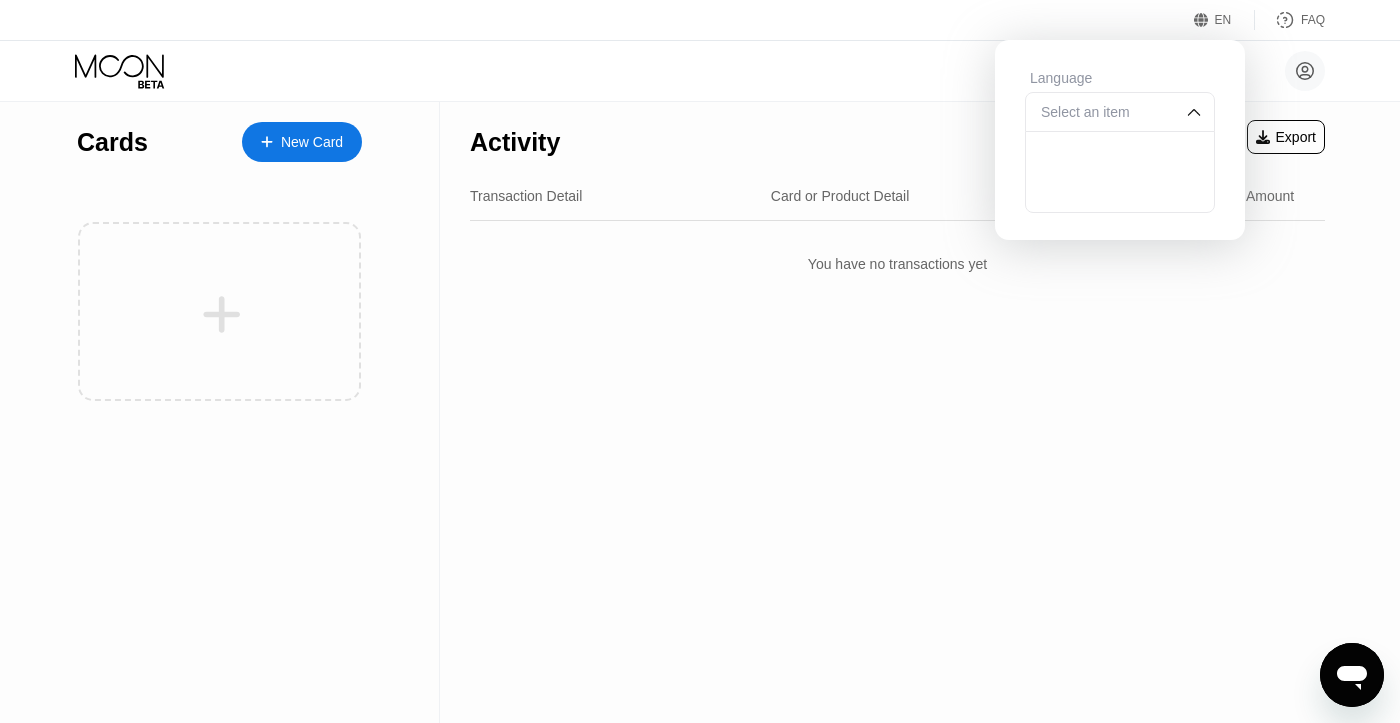 click on "Select an item" at bounding box center (1105, 112) 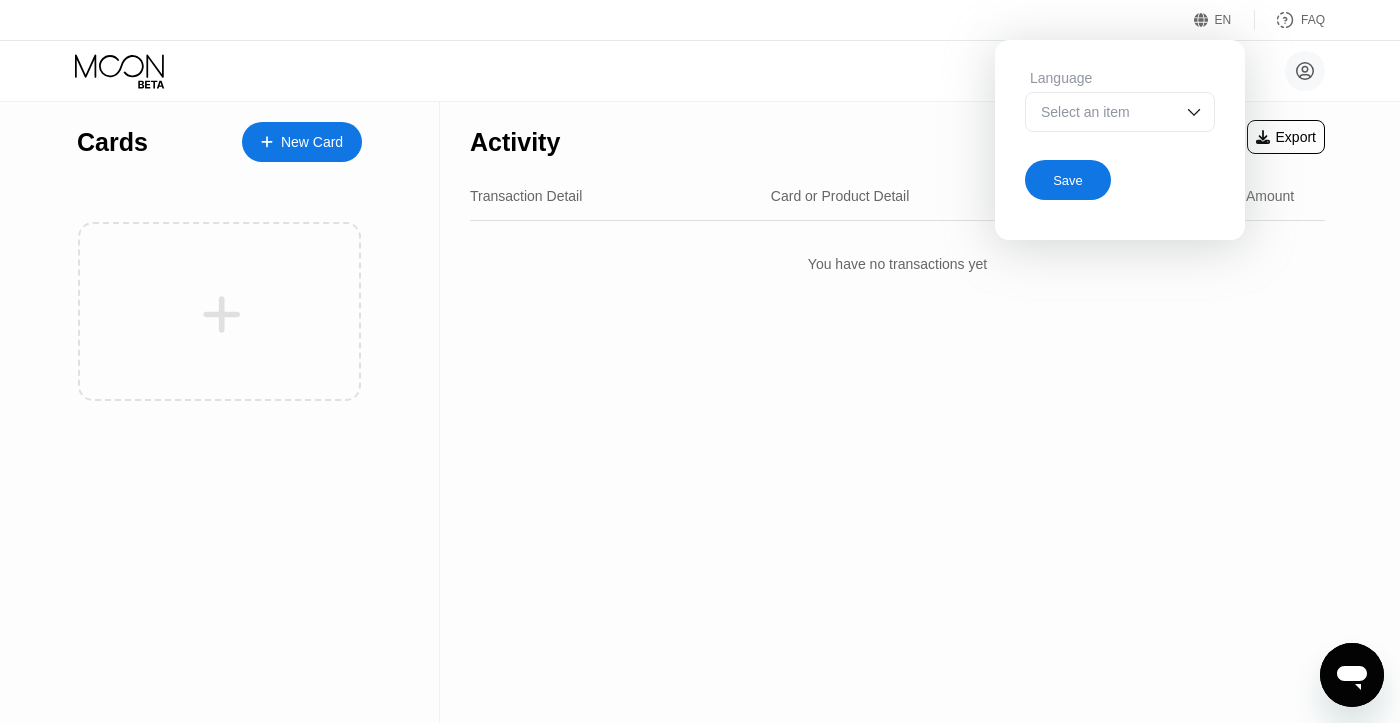 click on "Select an item" at bounding box center (1105, 112) 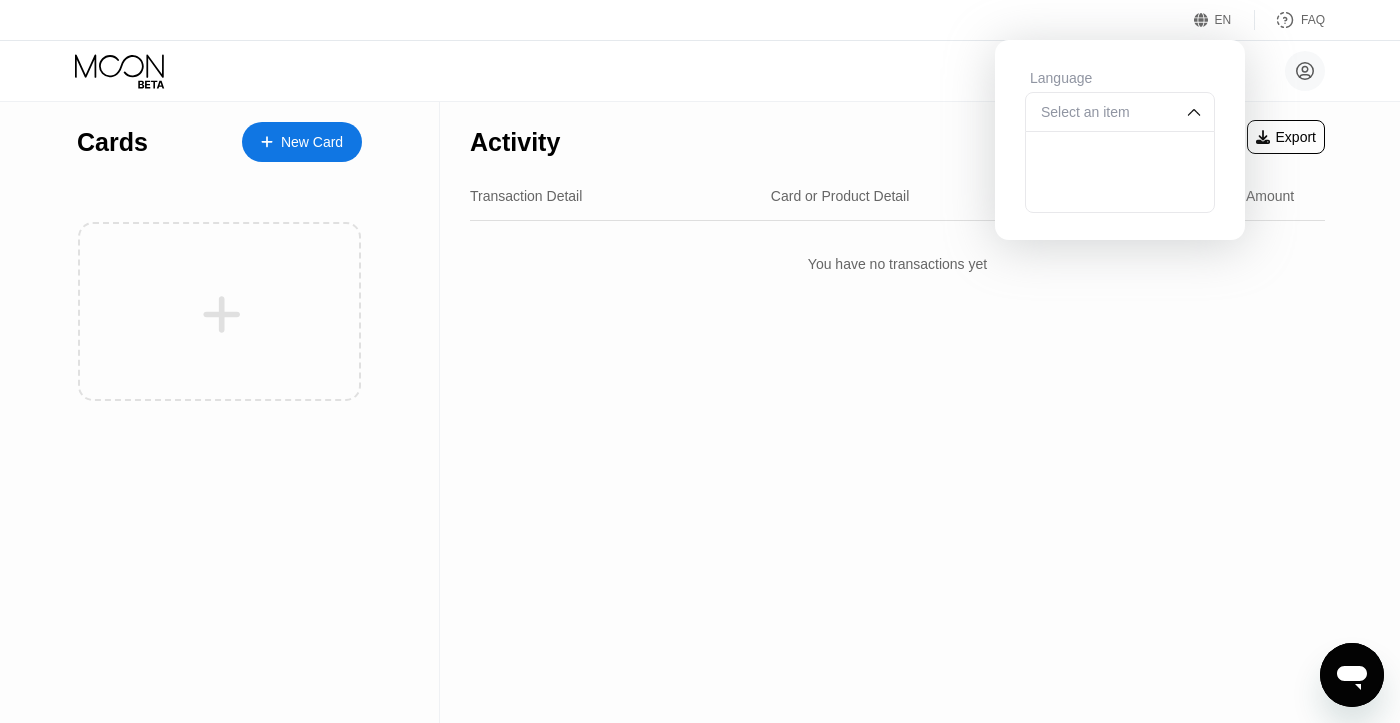 click on "Fin Lake [EMAIL]  Home Settings Support Careers About Us Log out Privacy policy Terms" at bounding box center (700, 71) 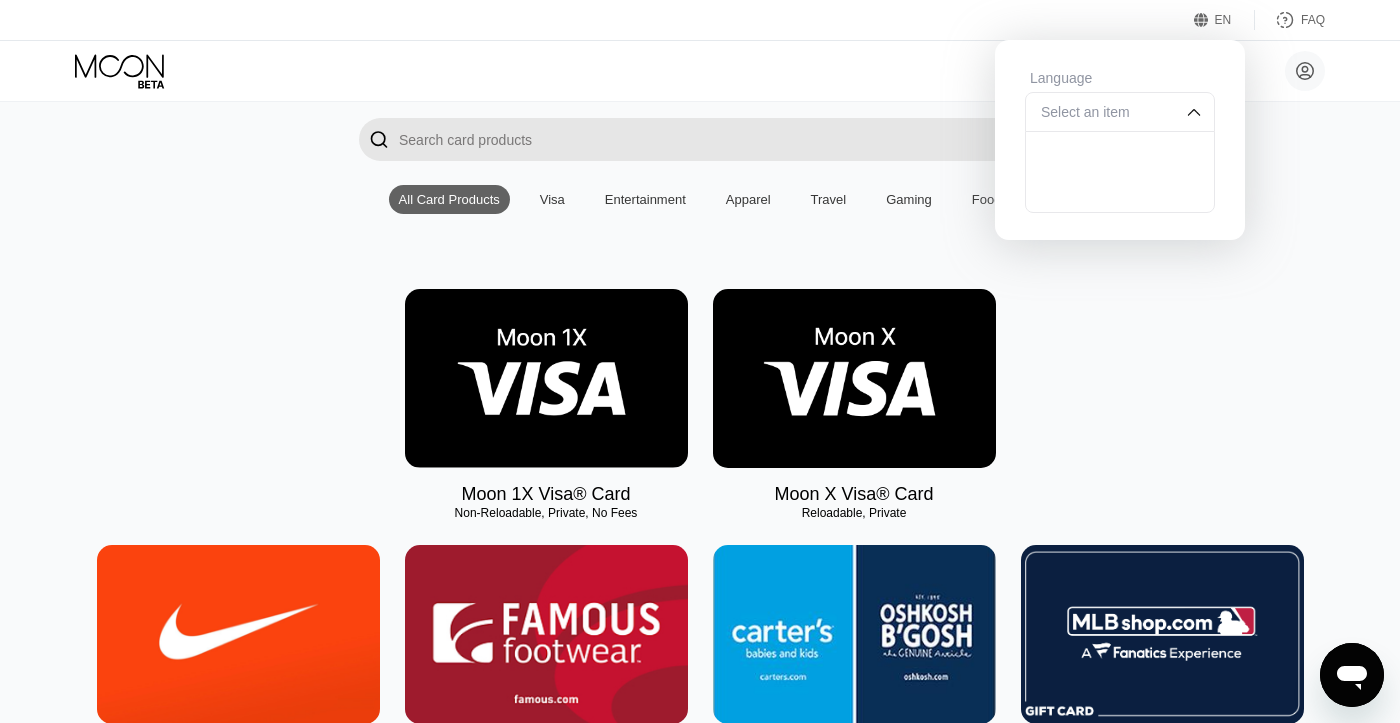 scroll, scrollTop: 60, scrollLeft: 0, axis: vertical 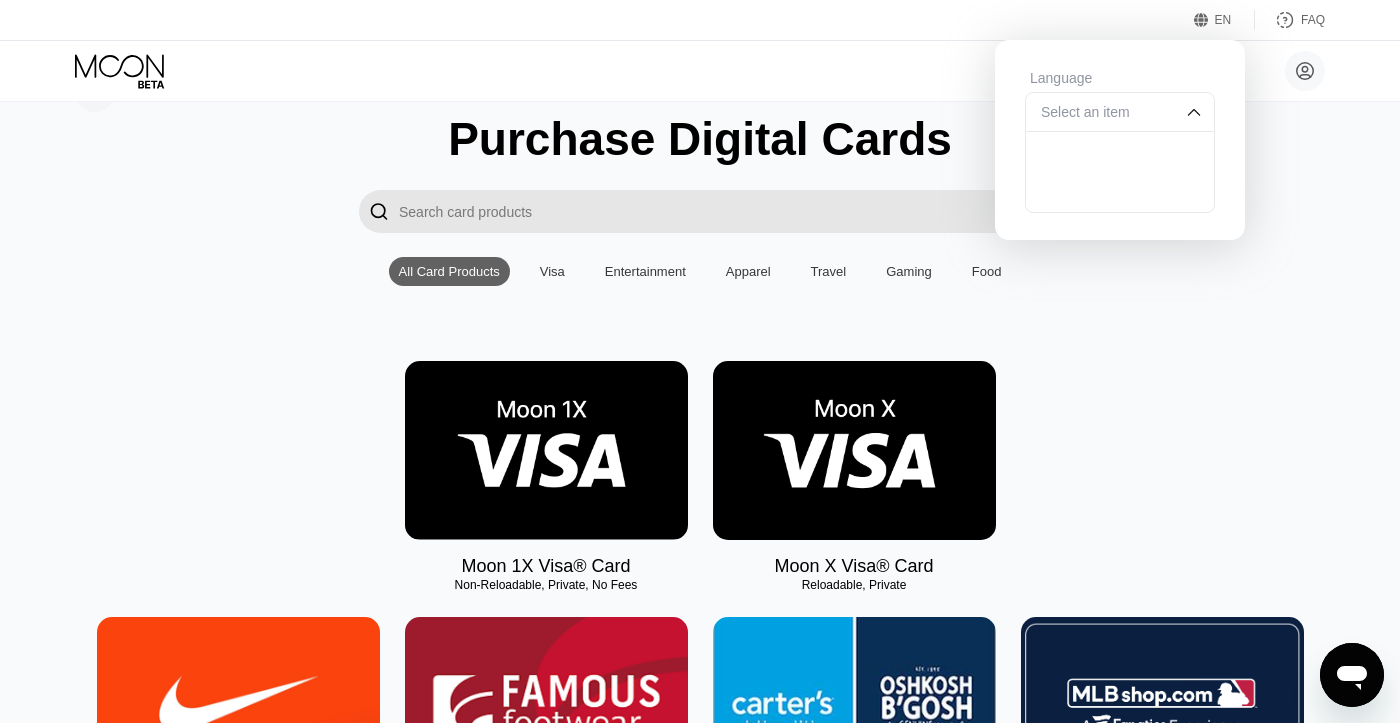 click on "Visa" at bounding box center (552, 271) 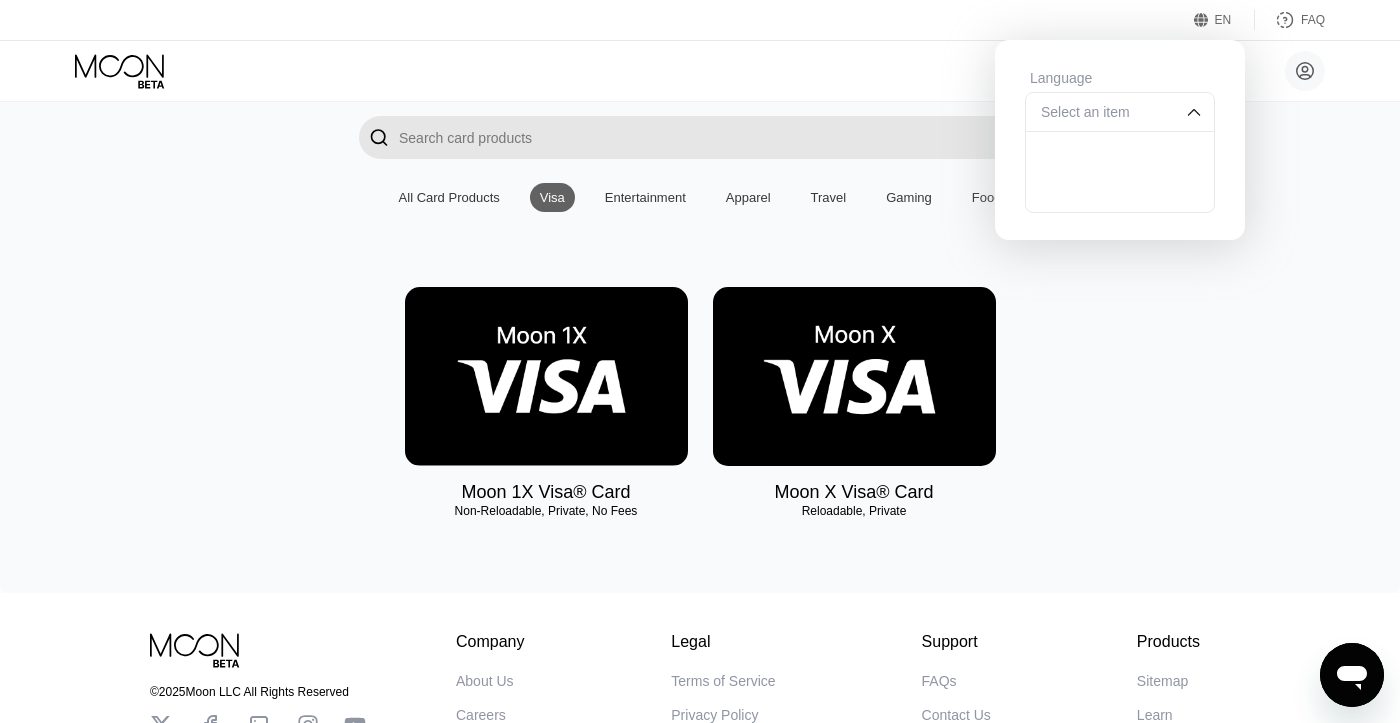scroll, scrollTop: 143, scrollLeft: 0, axis: vertical 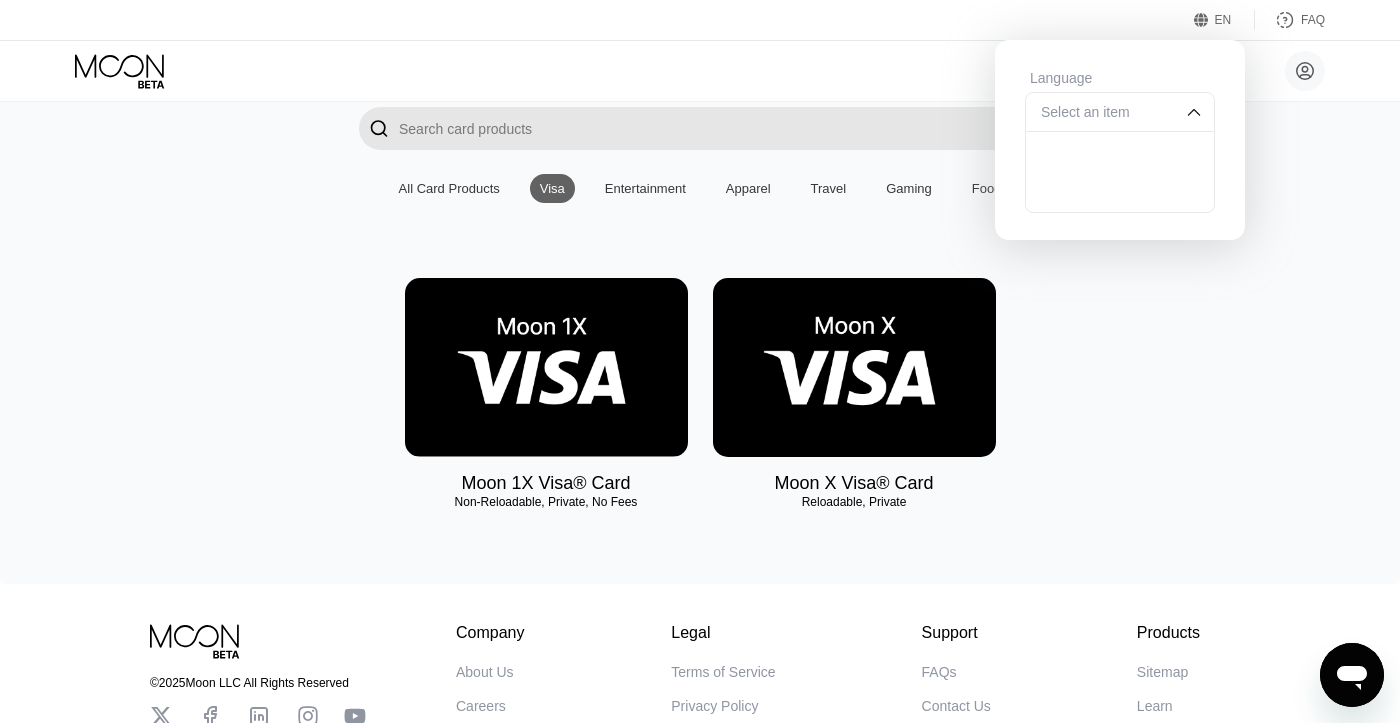 drag, startPoint x: 451, startPoint y: 500, endPoint x: 601, endPoint y: 504, distance: 150.05333 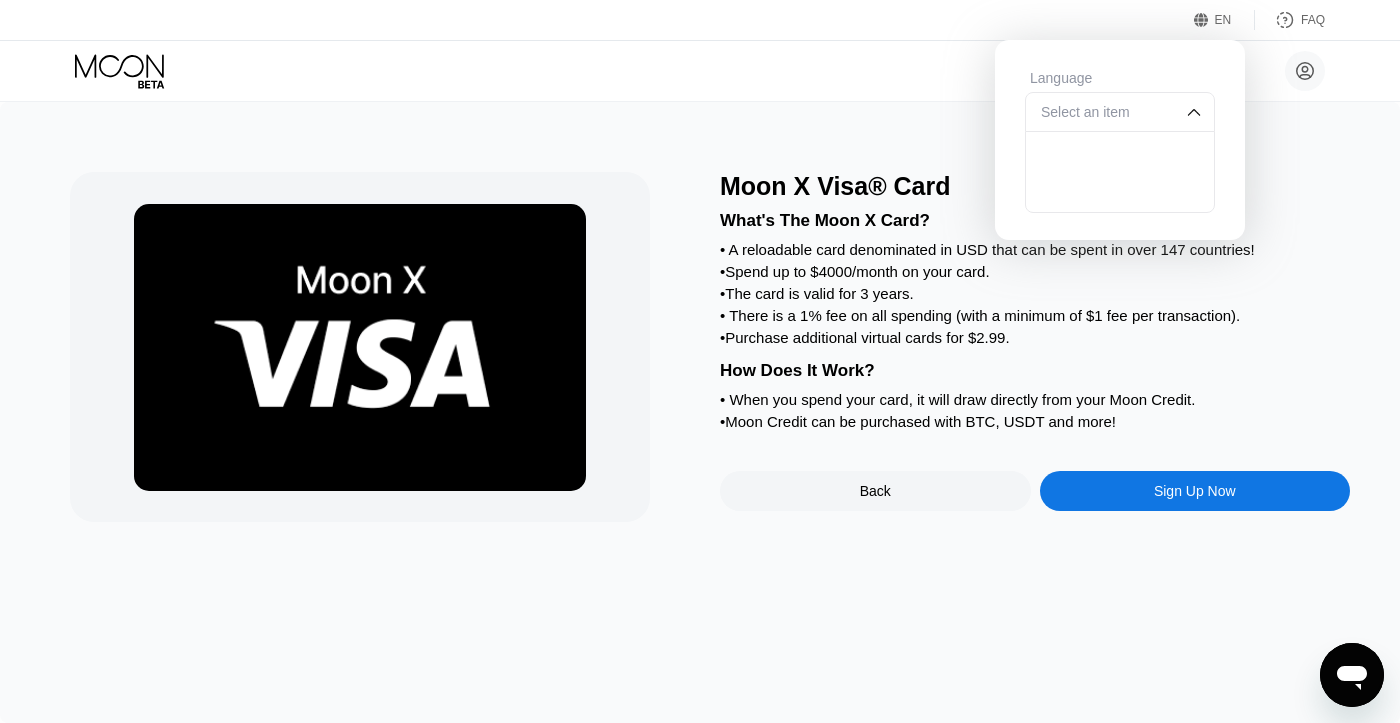 click on "Moon X Visa® Card What's The Moon X Card? •   A reloadable card denominated in USD that can be spent in over 147 countries! •  Spend up to $4000/month on your card. •  The card is valid for 3 years. •   There is a 1% fee on all spending (with a minimum of $1 fee per transaction). •  Purchase additional virtual cards for $2.99. How Does It Work? •   When you spend your card, it will draw directly from your Moon Credit. •  Moon Credit can be purchased with BTC, USDT and more! Back Sign Up Now" at bounding box center [700, 412] 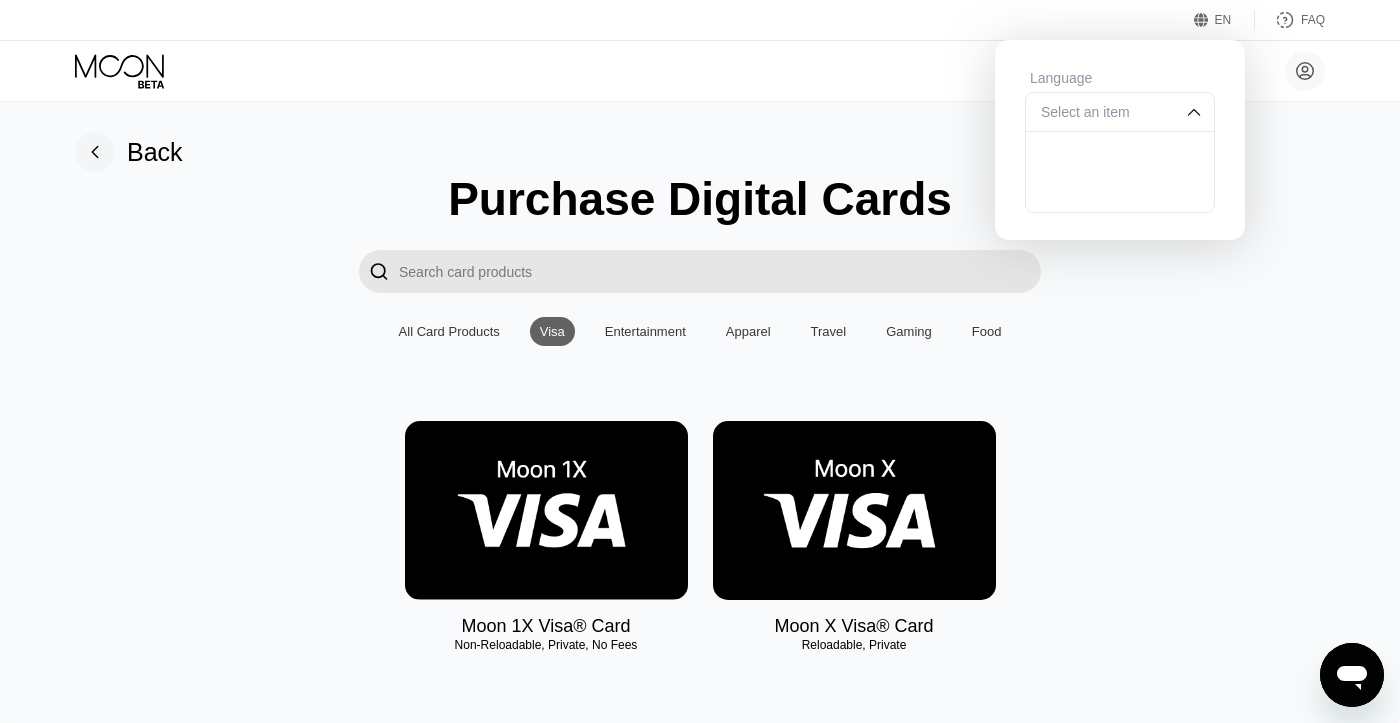 click at bounding box center (854, 510) 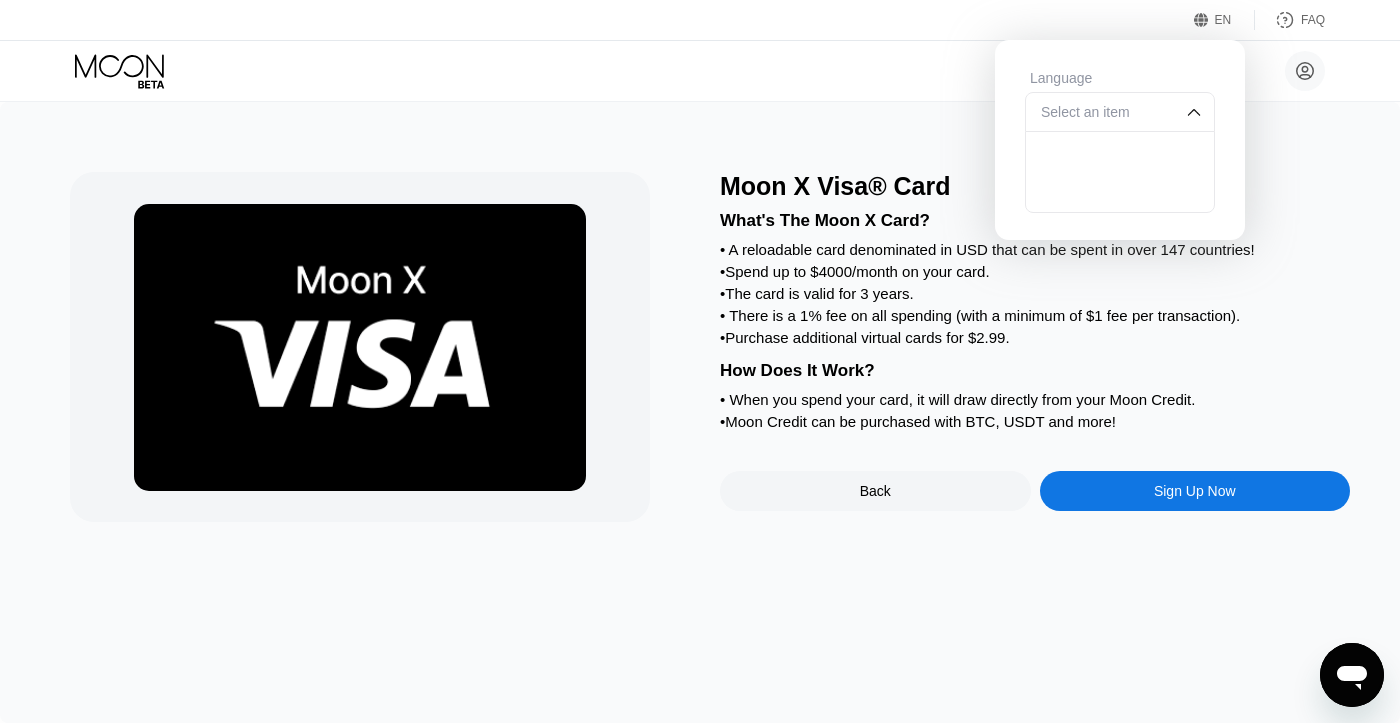 click on "Back" at bounding box center (875, 491) 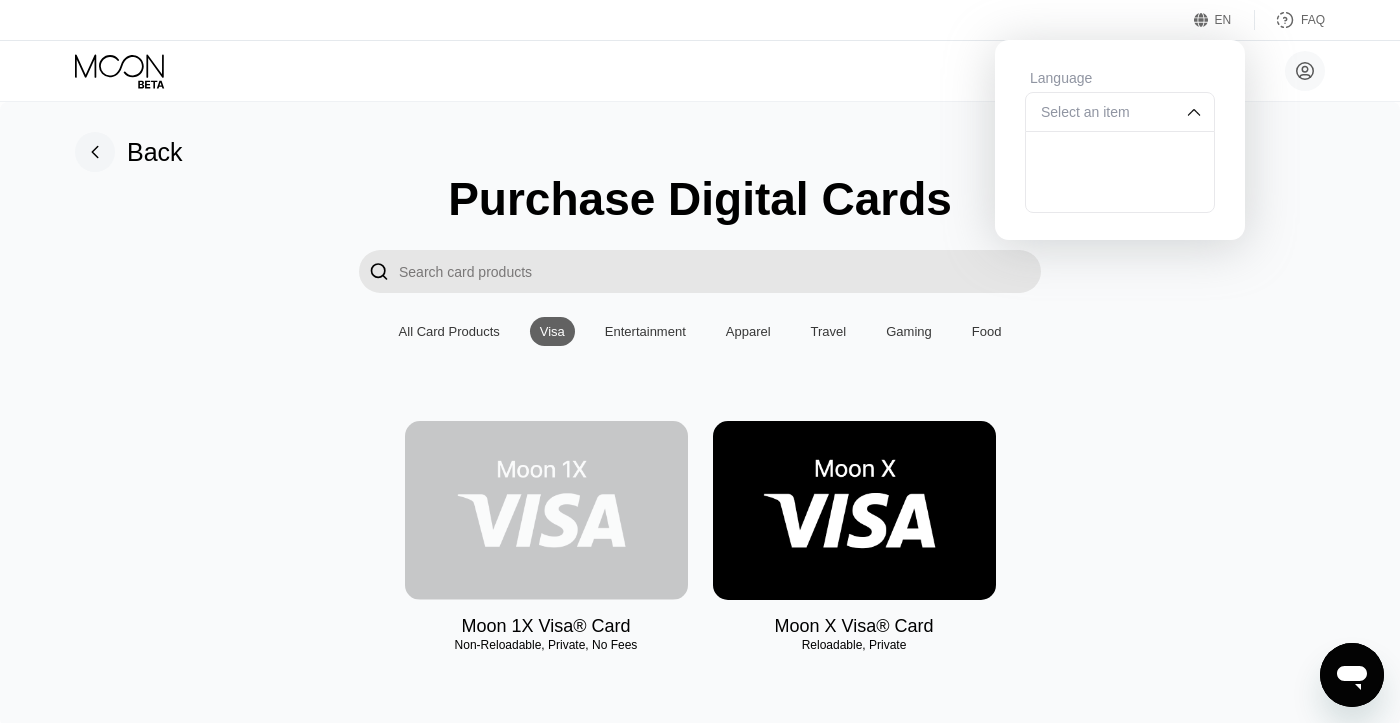 click at bounding box center (546, 510) 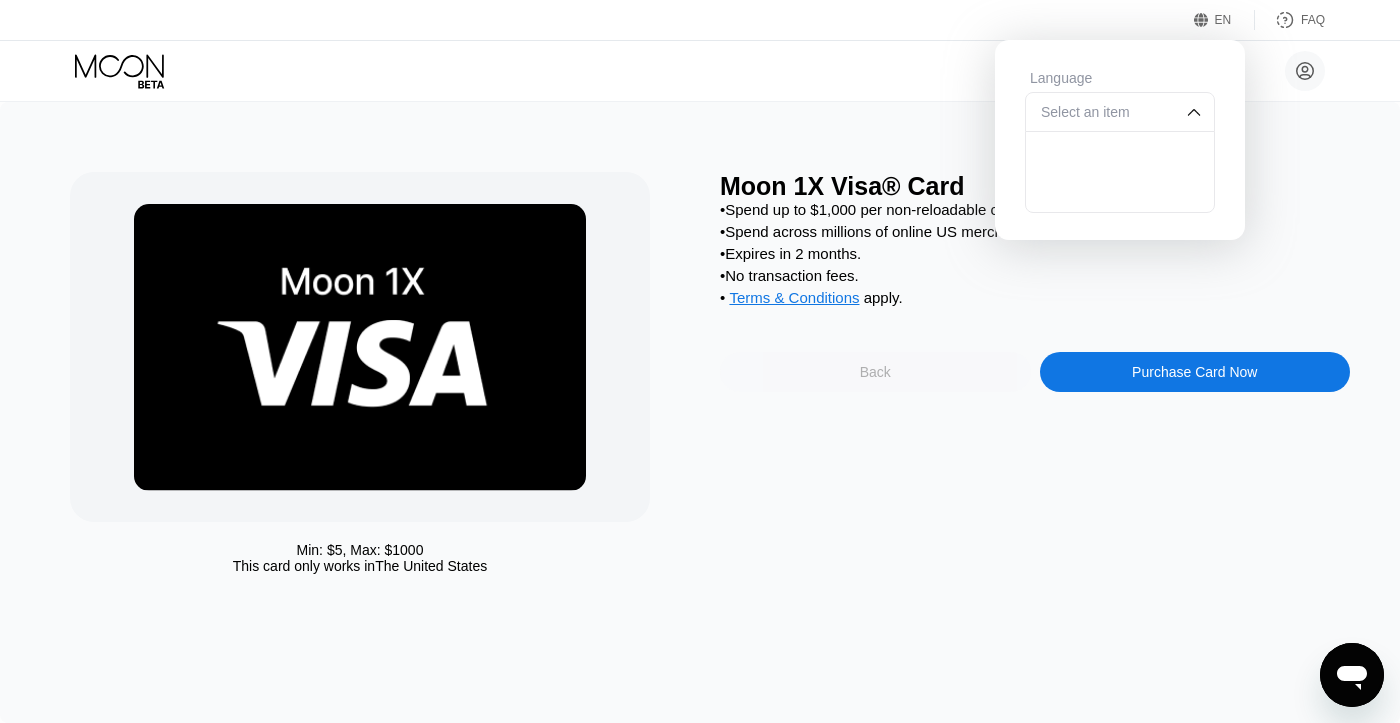 click on "Back" at bounding box center (875, 372) 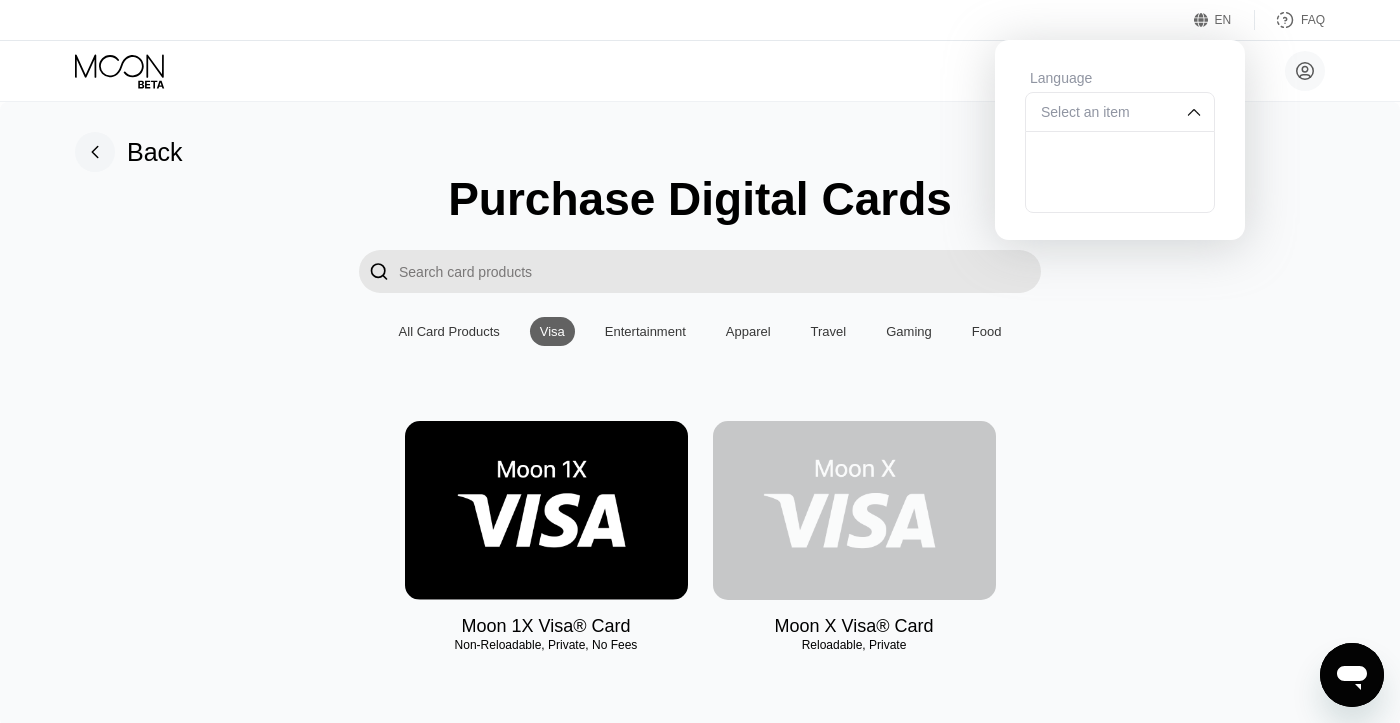 click at bounding box center (854, 510) 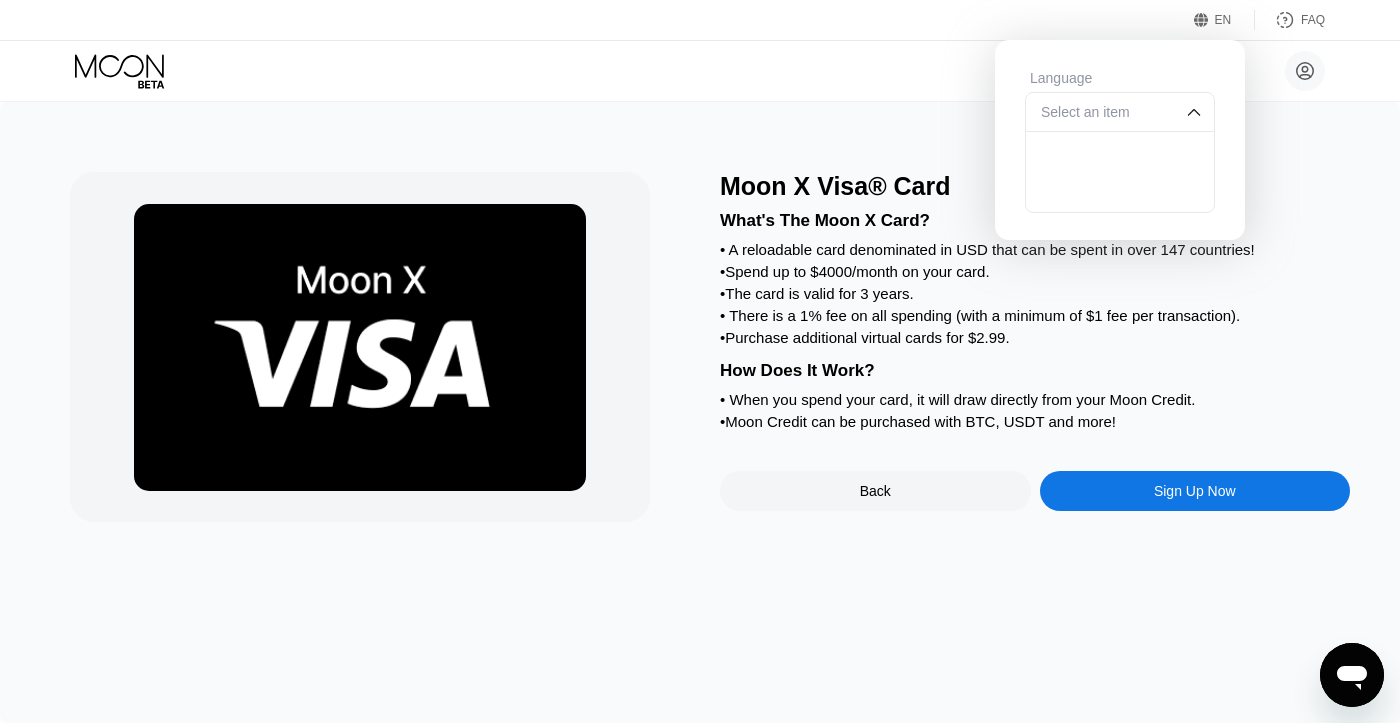 scroll, scrollTop: 22, scrollLeft: 0, axis: vertical 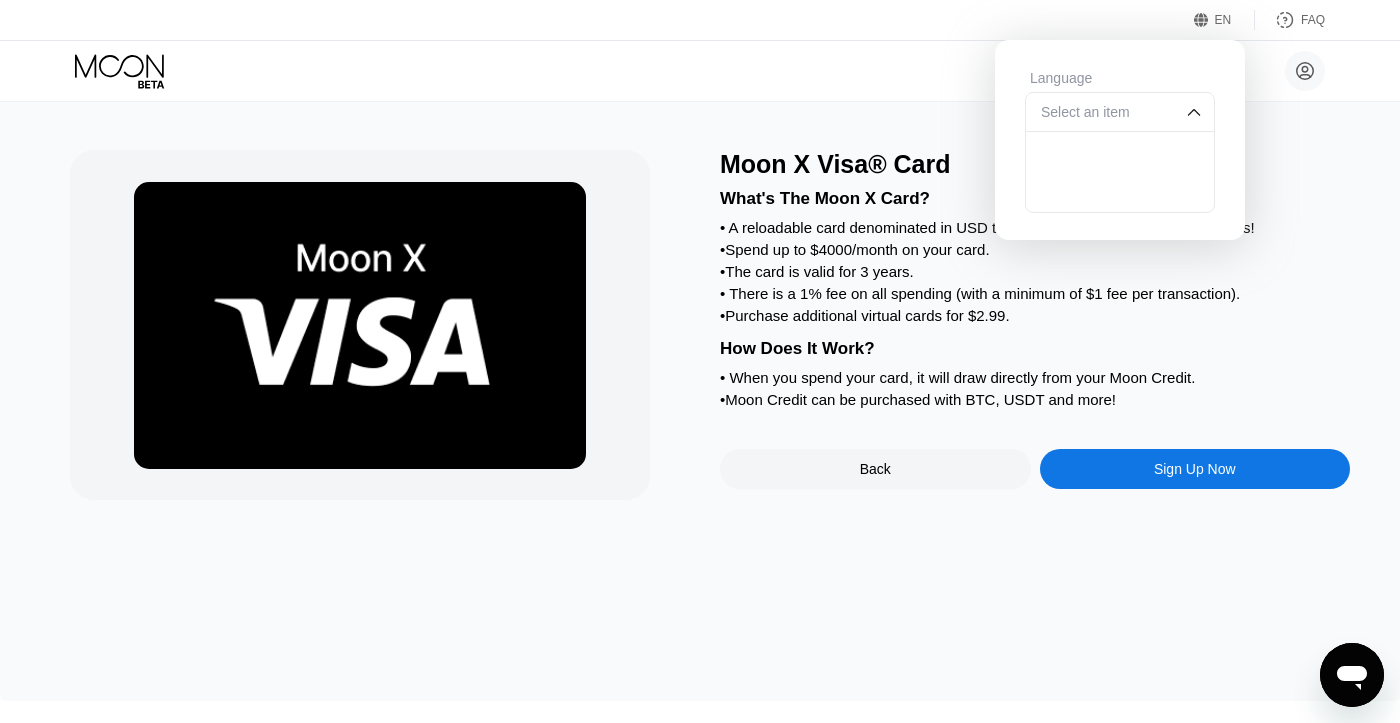 click on "Sign Up Now" at bounding box center [1195, 469] 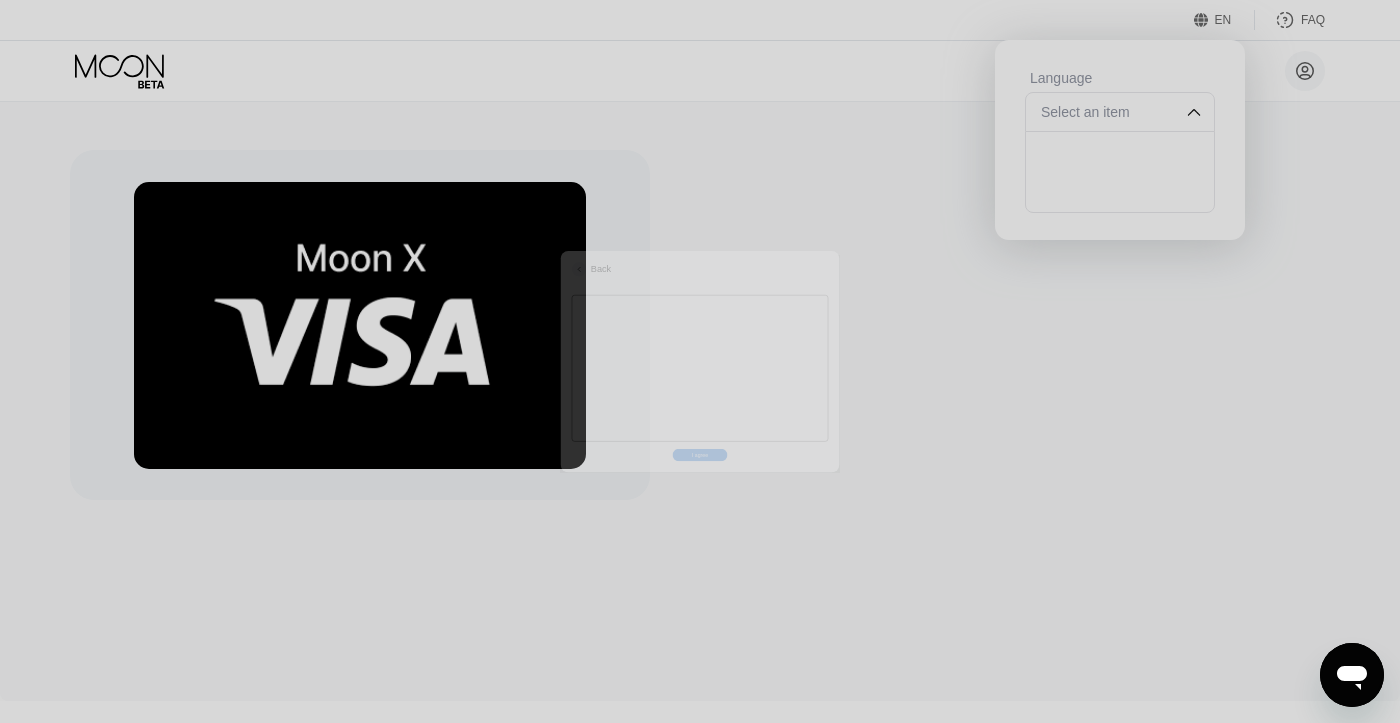 scroll, scrollTop: 0, scrollLeft: 0, axis: both 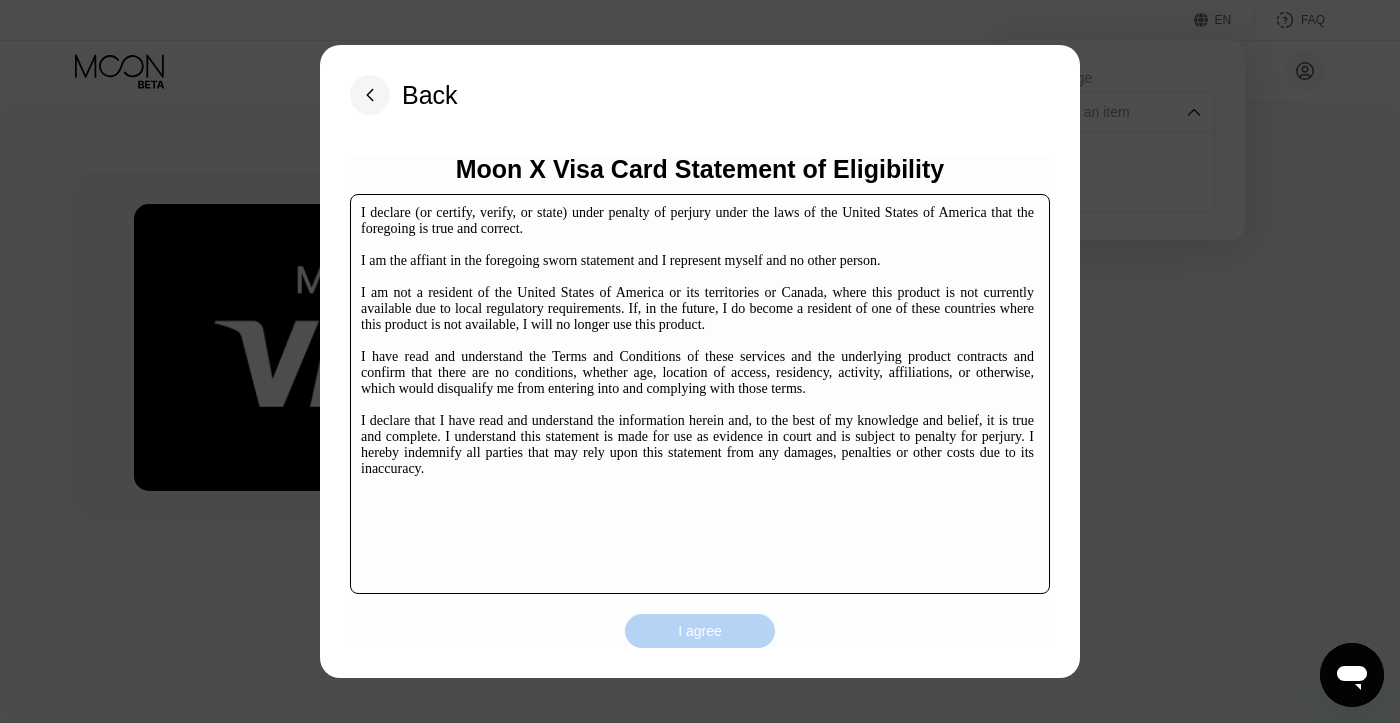 click on "I agree" at bounding box center [700, 631] 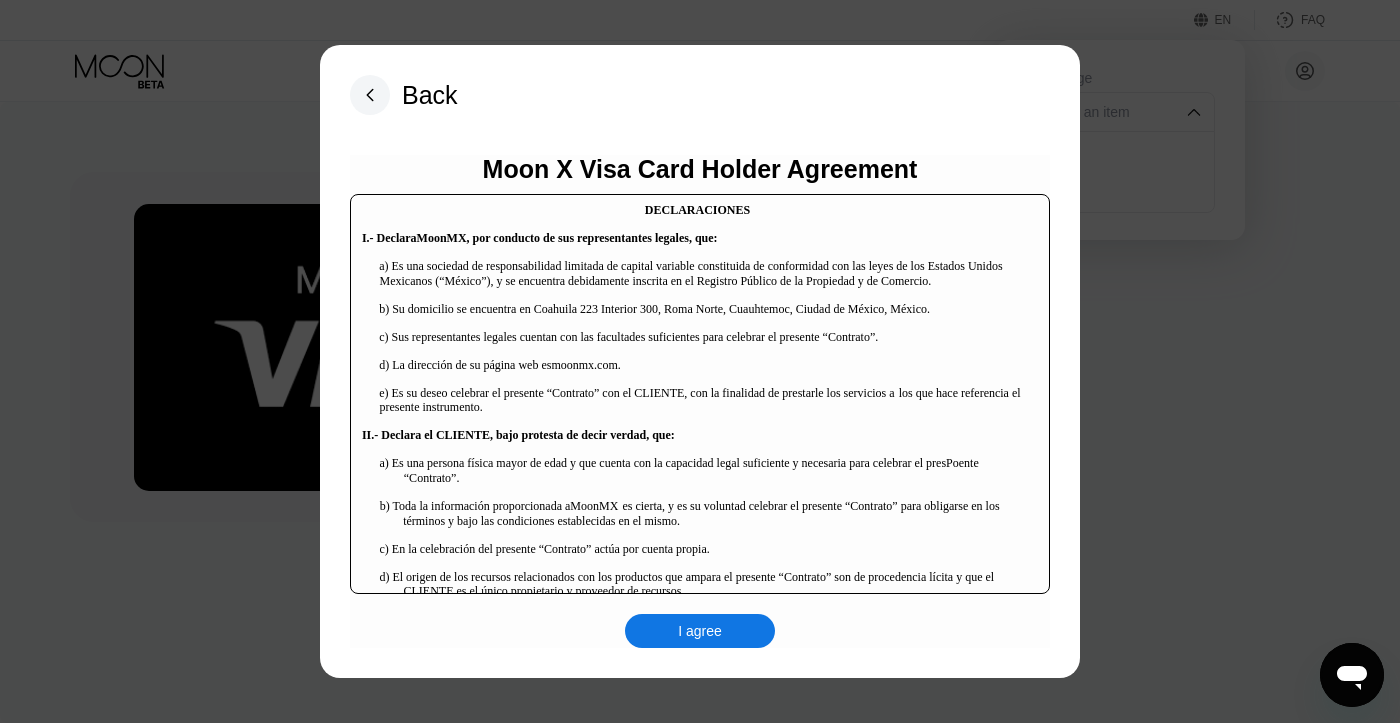 scroll, scrollTop: 170, scrollLeft: 0, axis: vertical 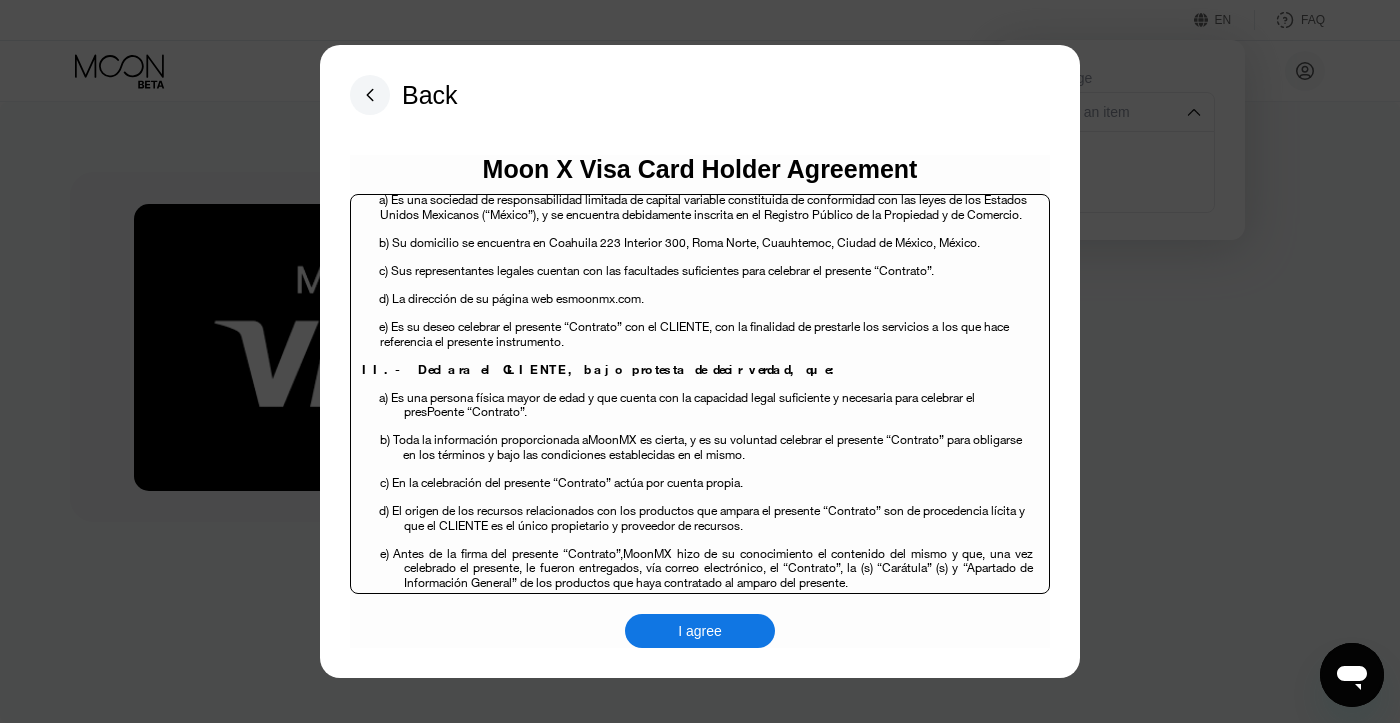 click on "I agree" at bounding box center [700, 631] 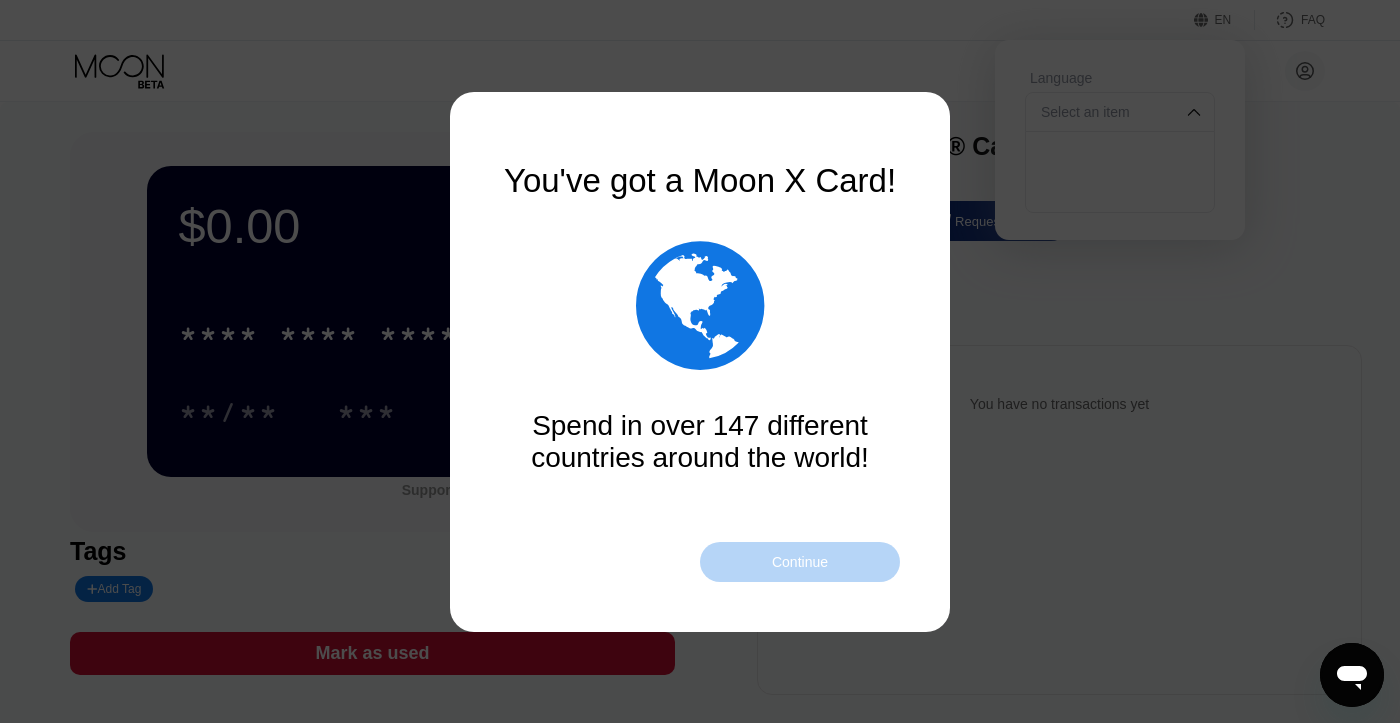 click on "Continue" at bounding box center (800, 562) 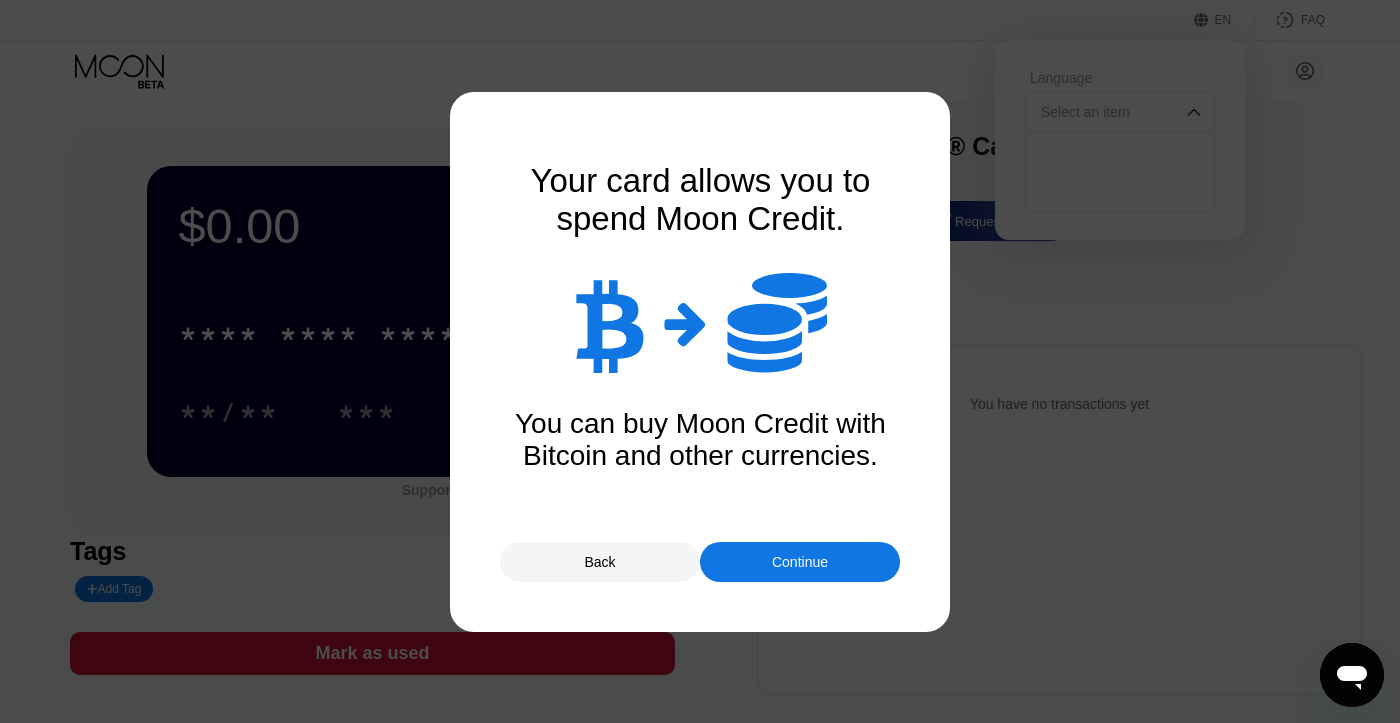 click on "Continue" at bounding box center (800, 562) 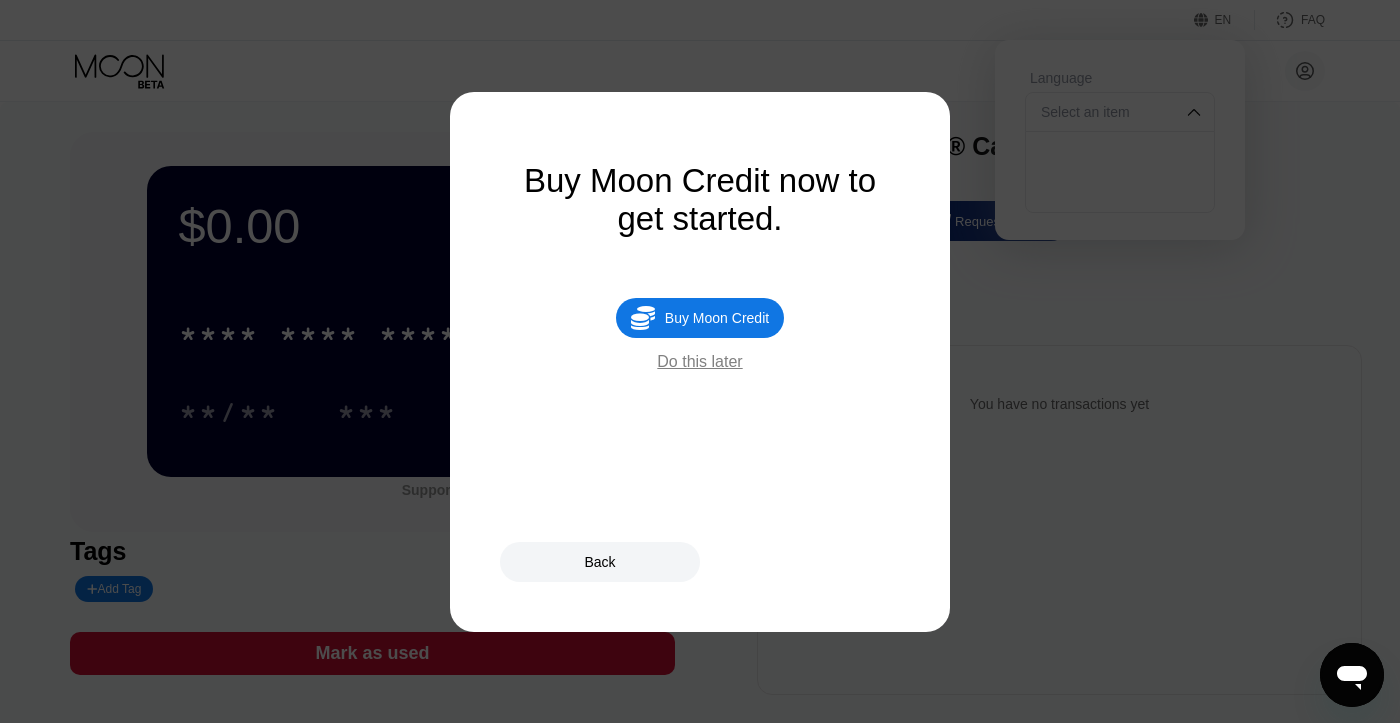click on "Buy Moon Credit" at bounding box center (717, 318) 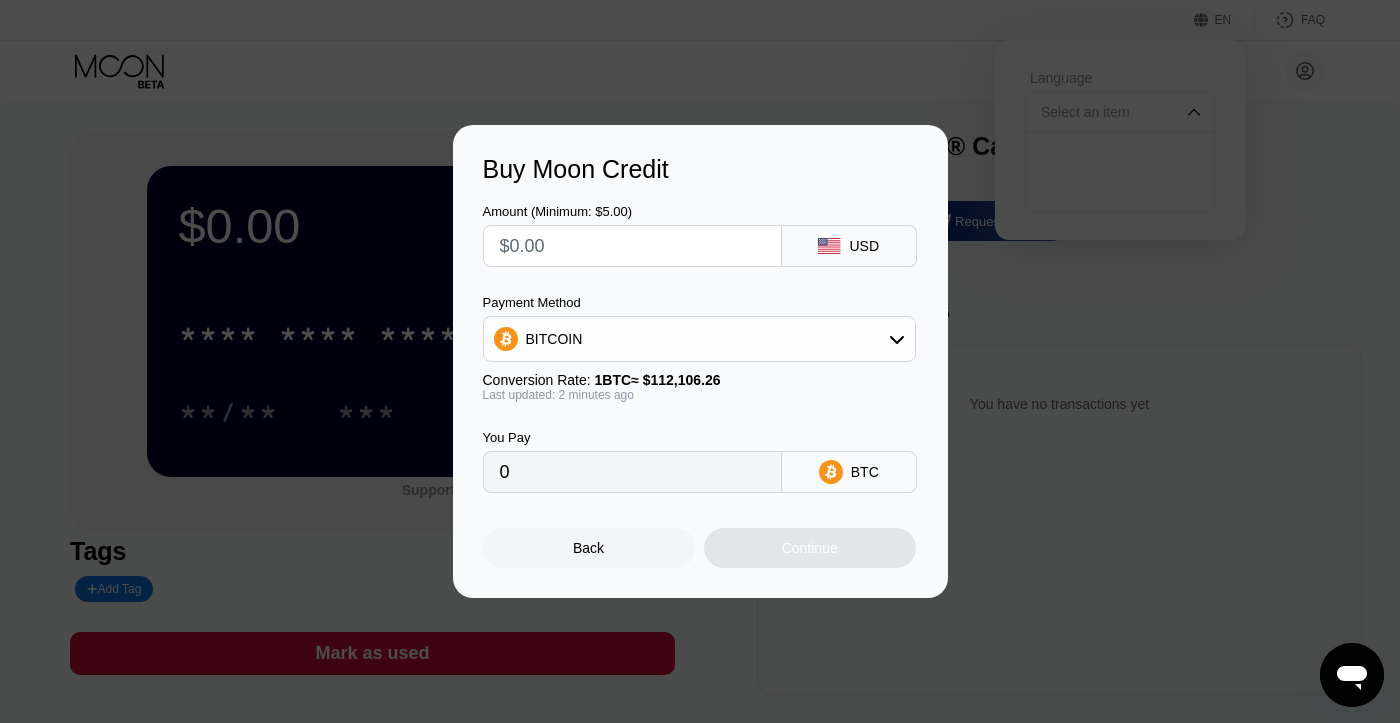 click on "BITCOIN" at bounding box center [699, 339] 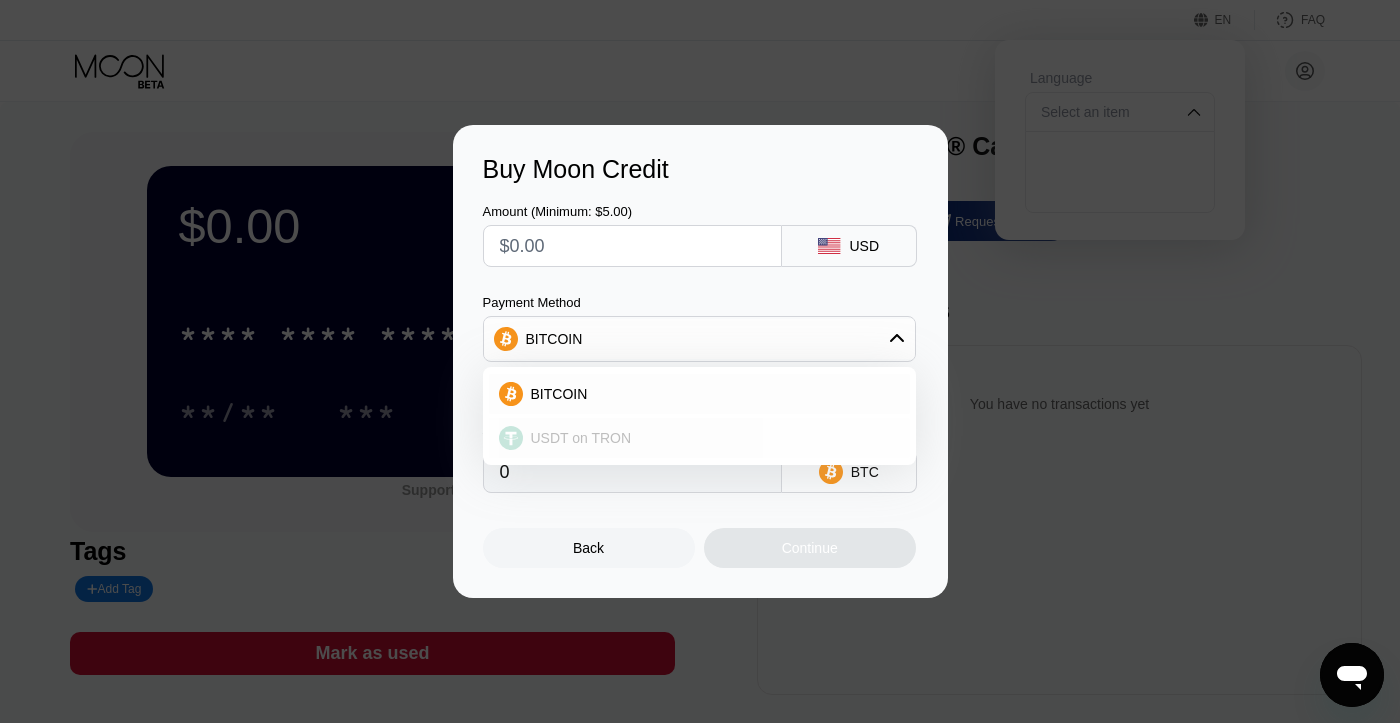 click on "USDT on TRON" at bounding box center [711, 438] 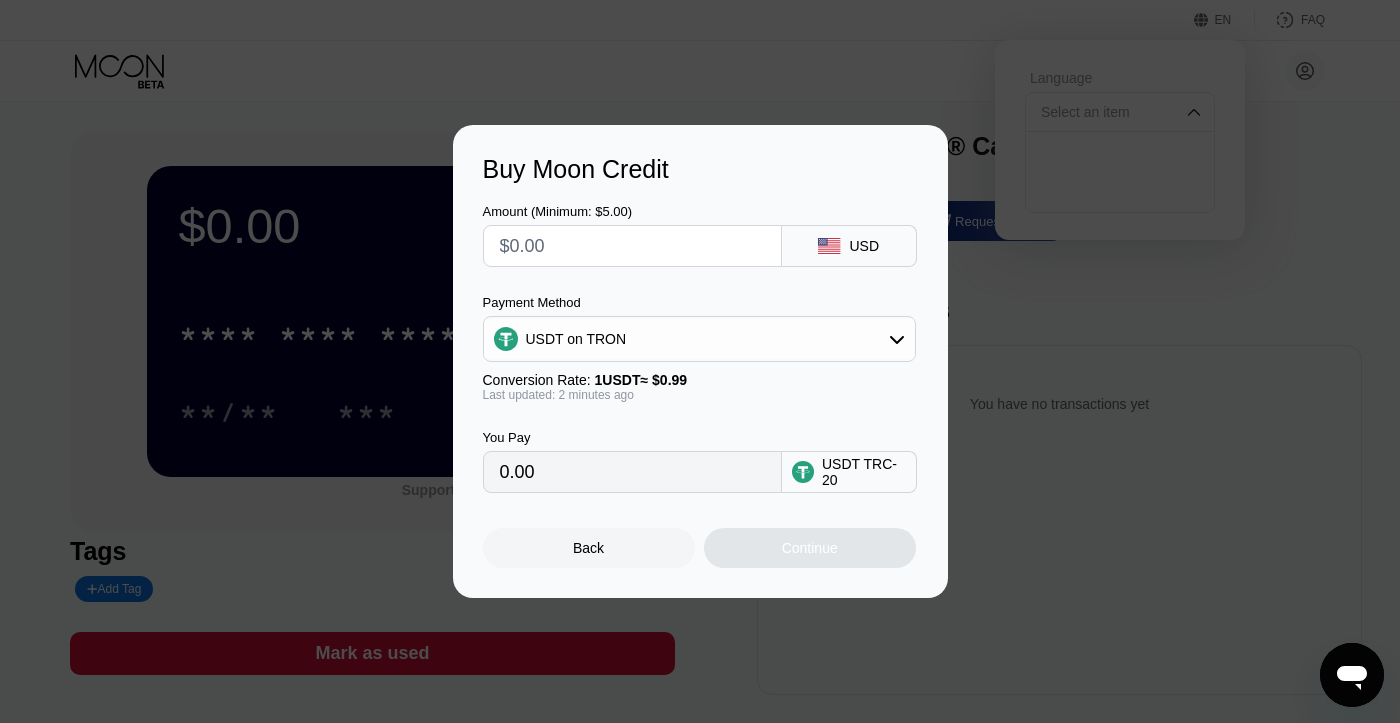click at bounding box center (632, 246) 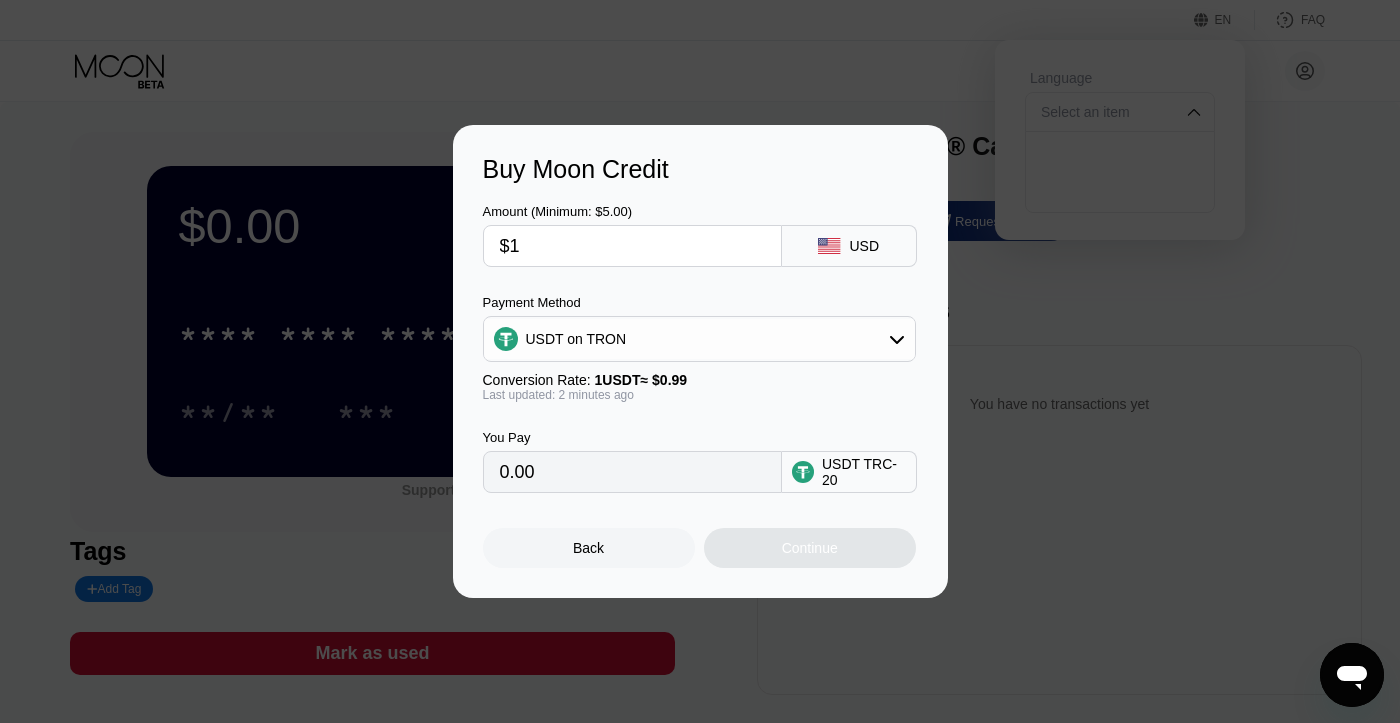 type on "1.01" 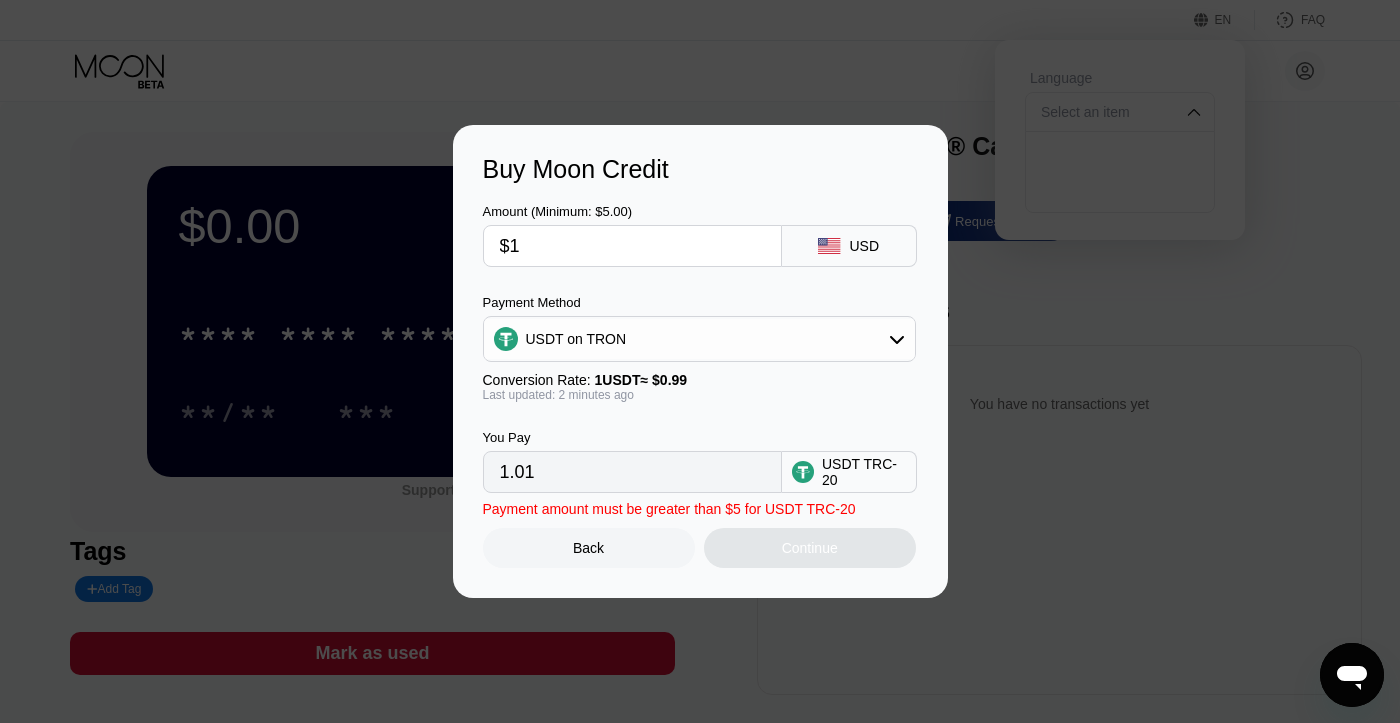 type on "$10" 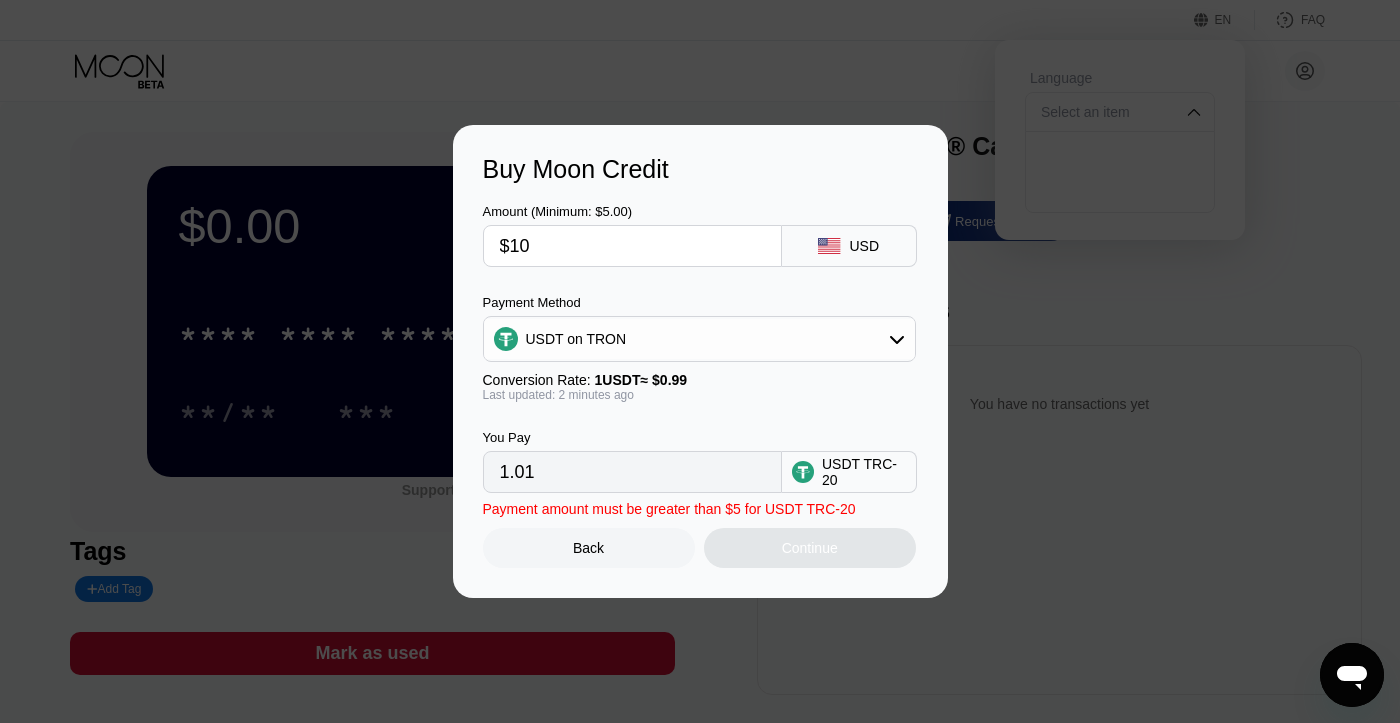 type on "10.10" 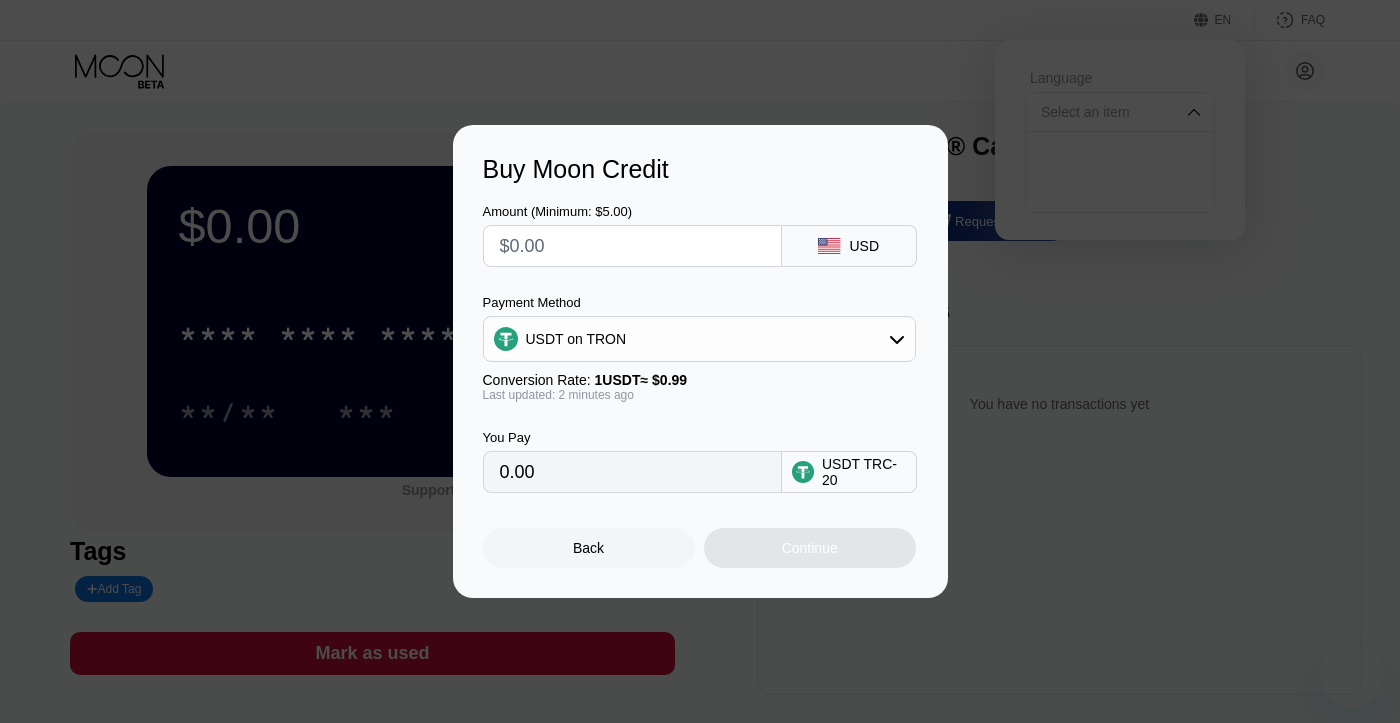 scroll, scrollTop: 0, scrollLeft: 0, axis: both 